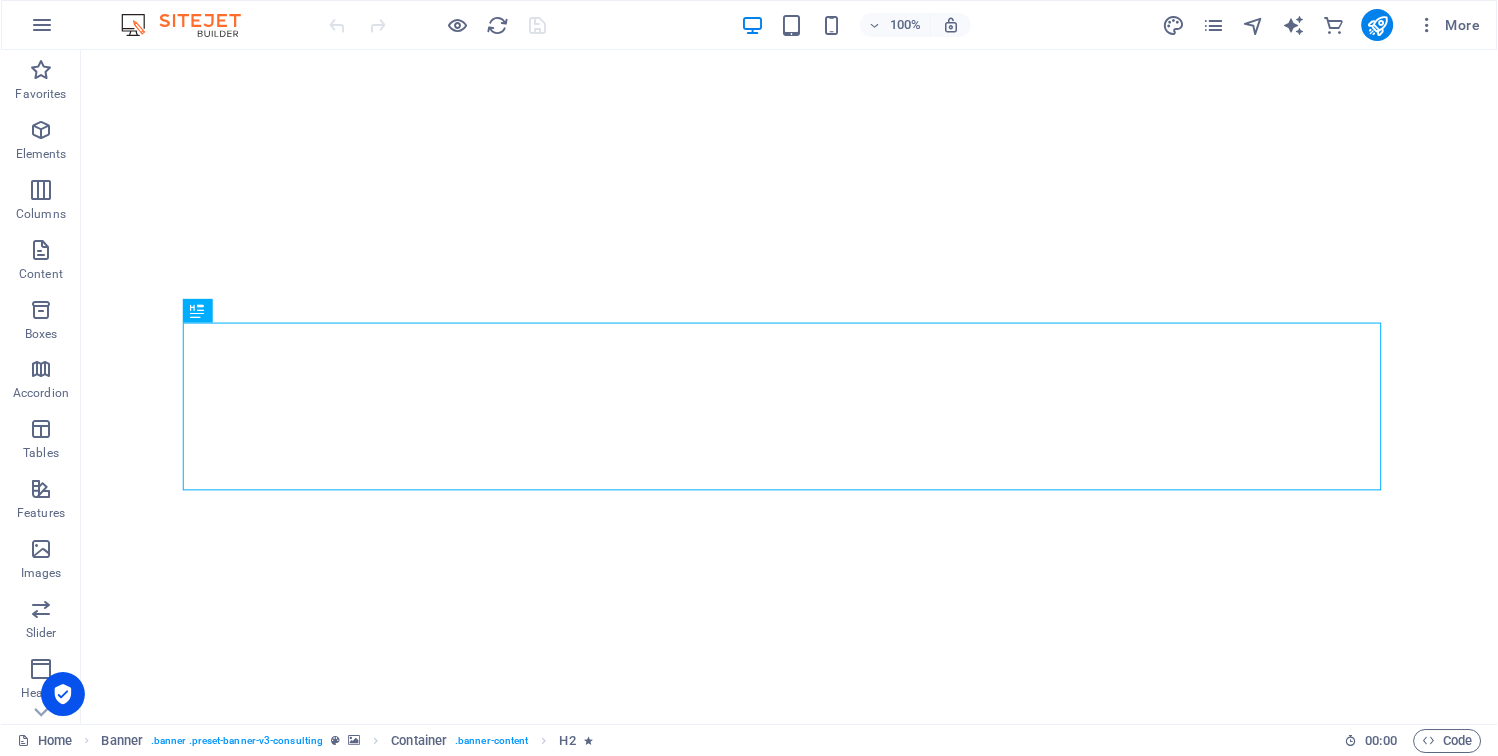 scroll, scrollTop: 0, scrollLeft: 0, axis: both 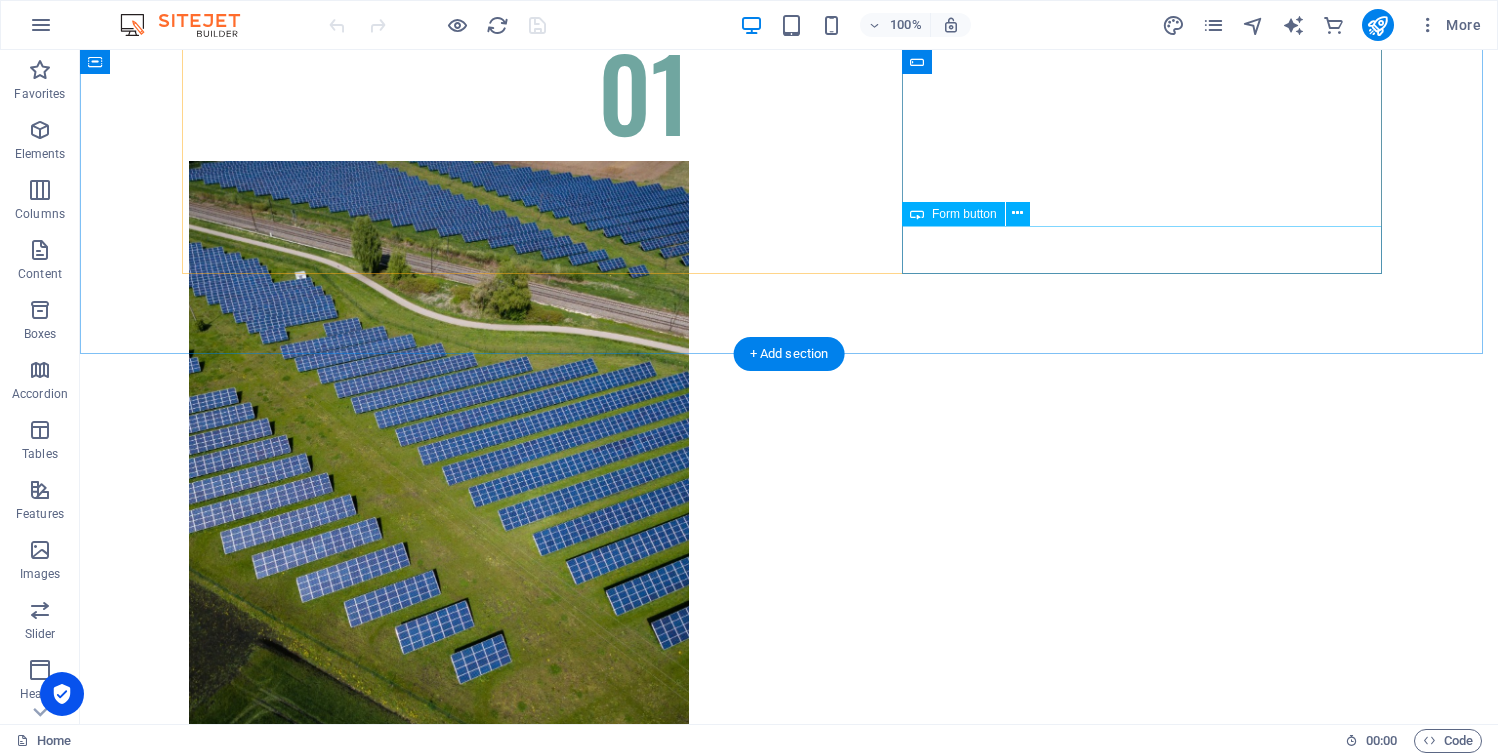 click on "Submit" at bounding box center (789, 6884) 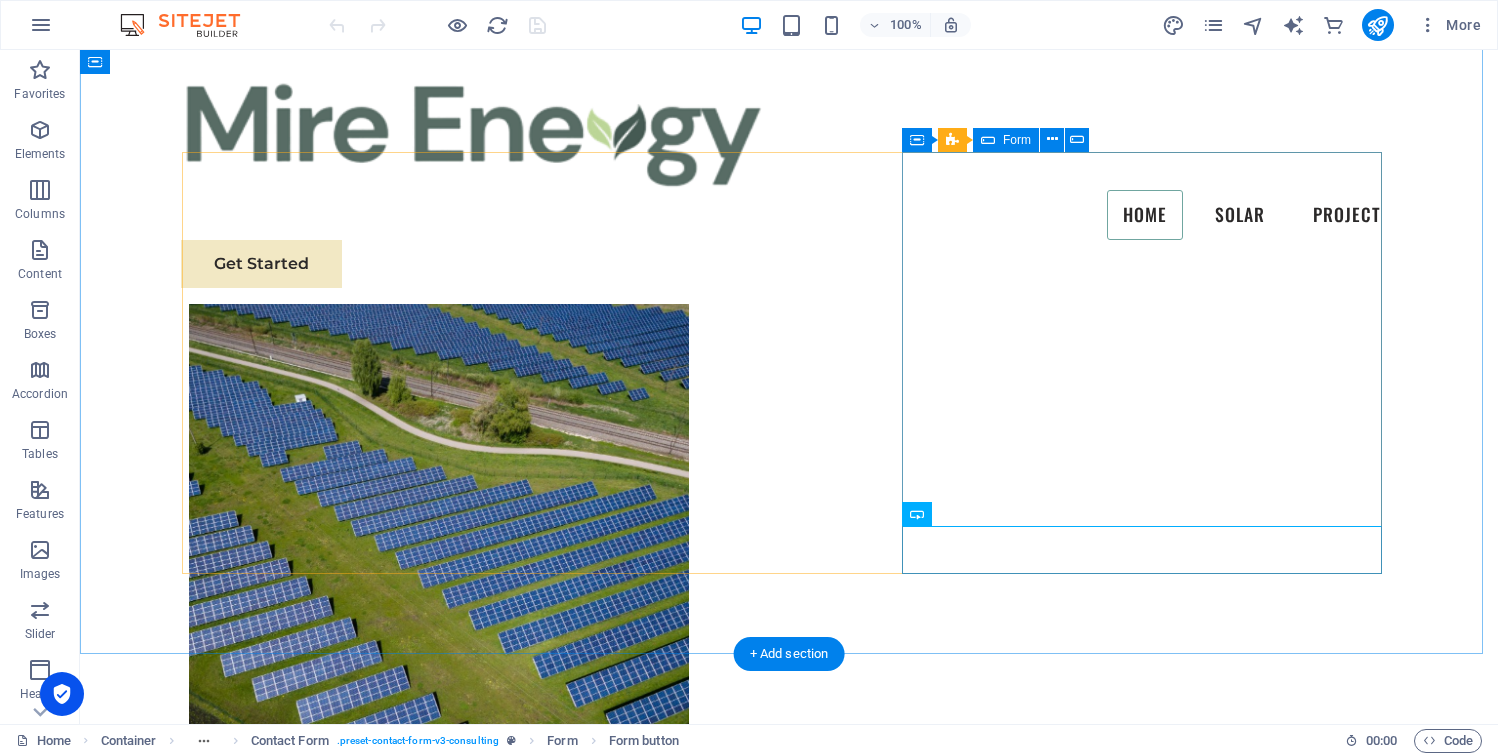 scroll, scrollTop: 6895, scrollLeft: 0, axis: vertical 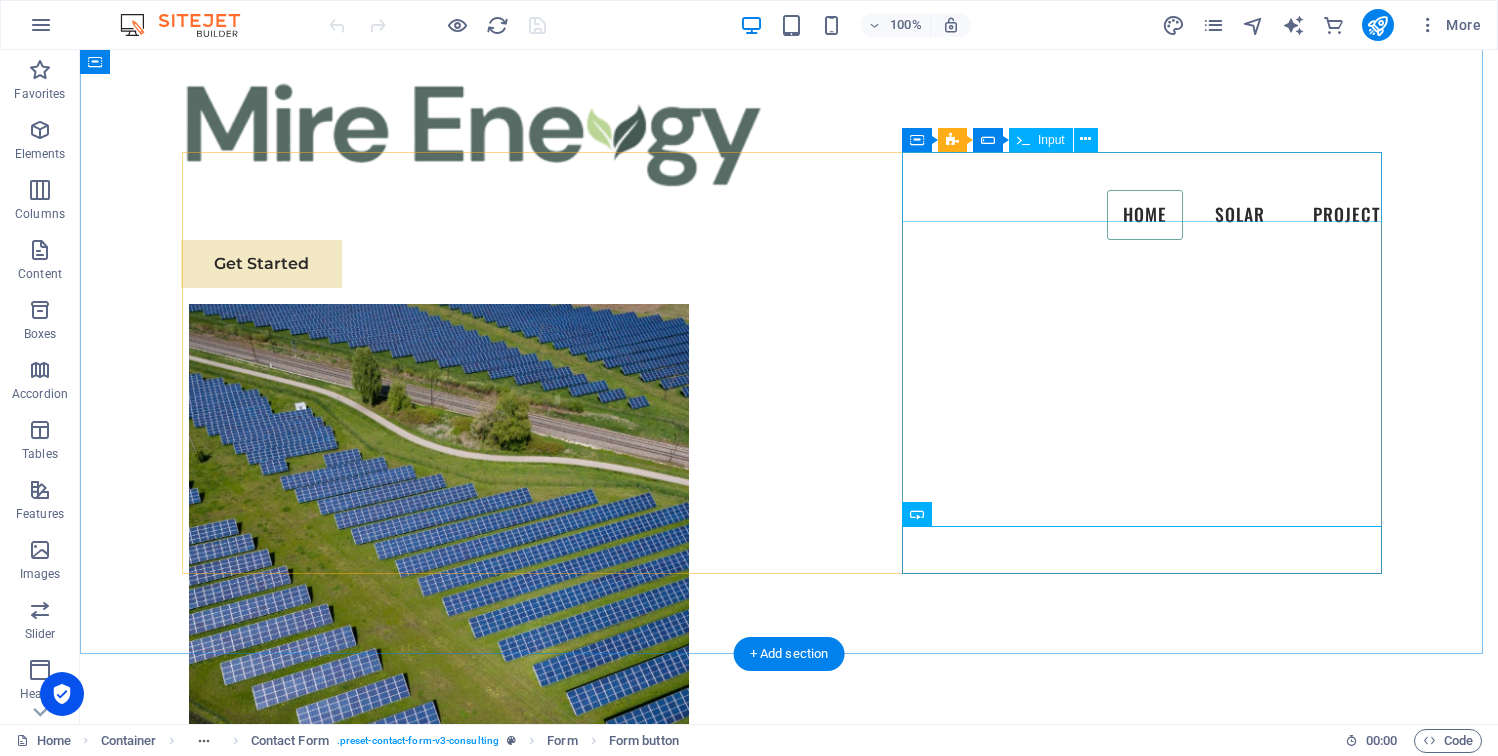 click on "Full Name" at bounding box center [789, 6712] 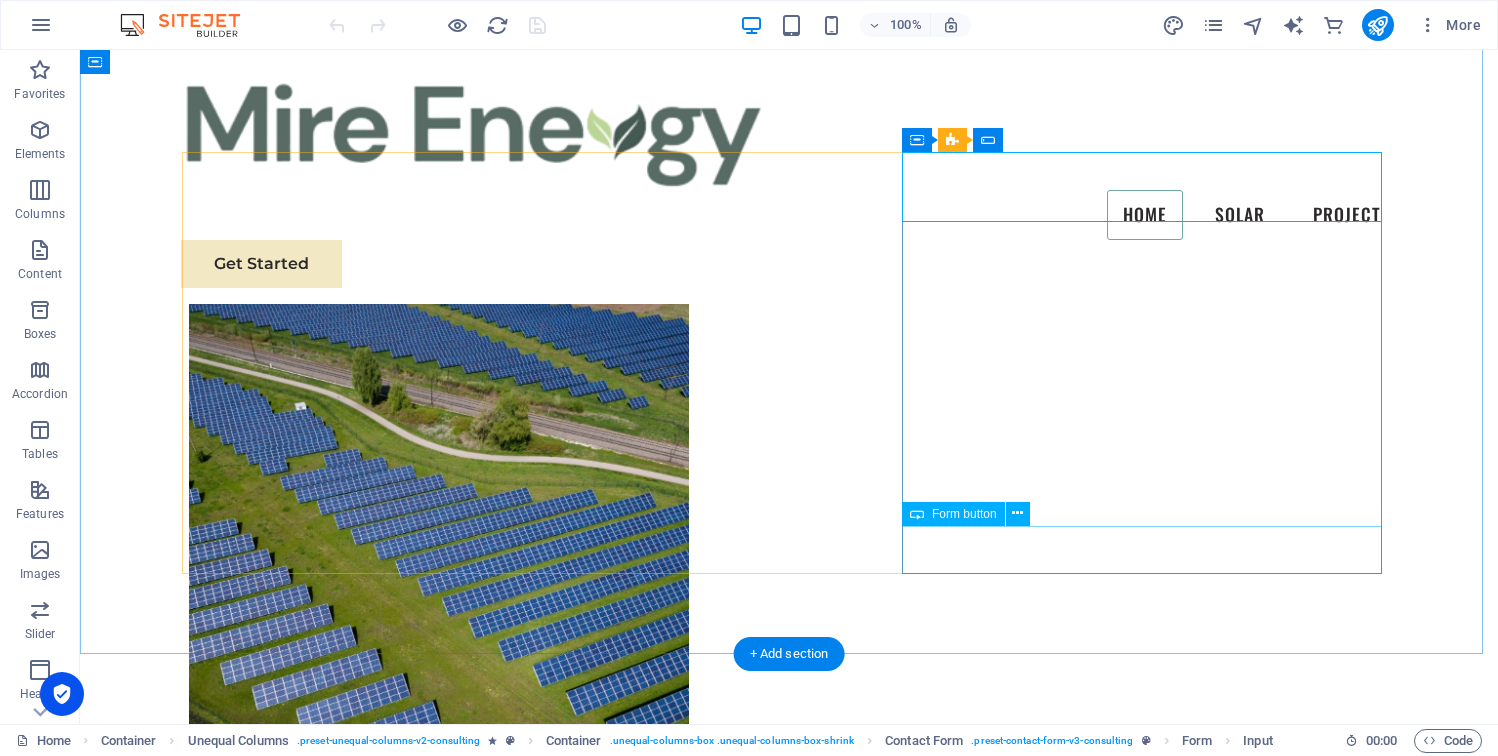 click on "Submit" at bounding box center [789, 7015] 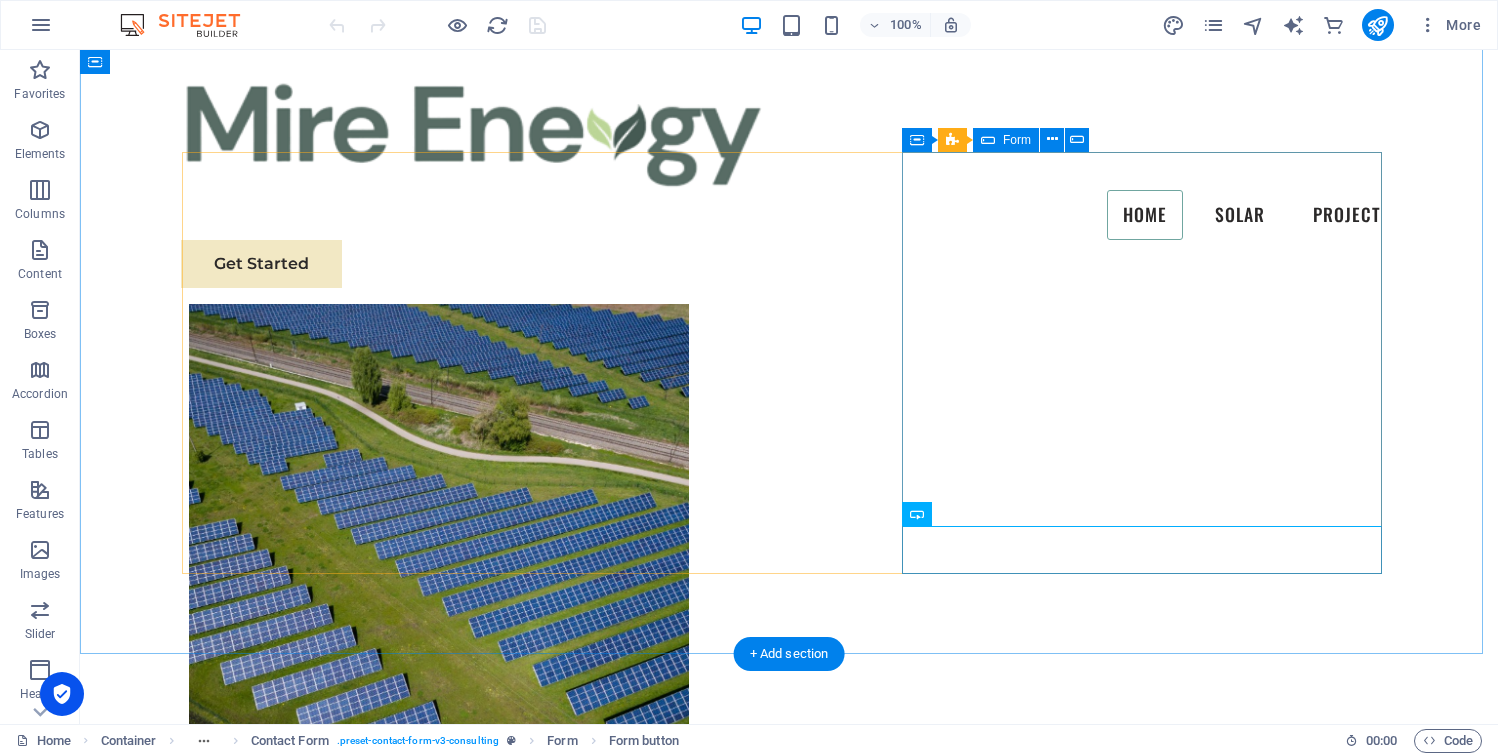 click on "Unreadable? Regenerate" at bounding box center (789, 6944) 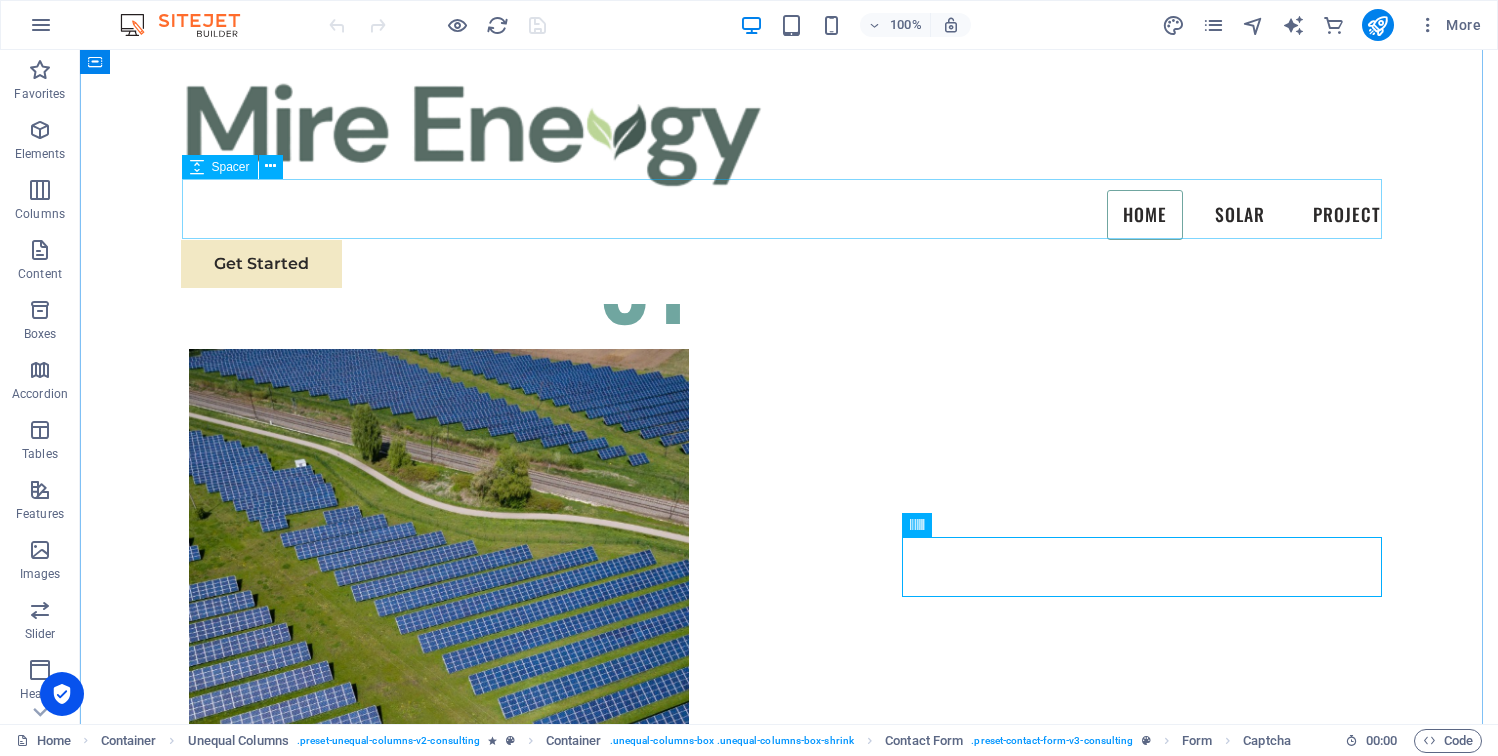 scroll, scrollTop: 6795, scrollLeft: 0, axis: vertical 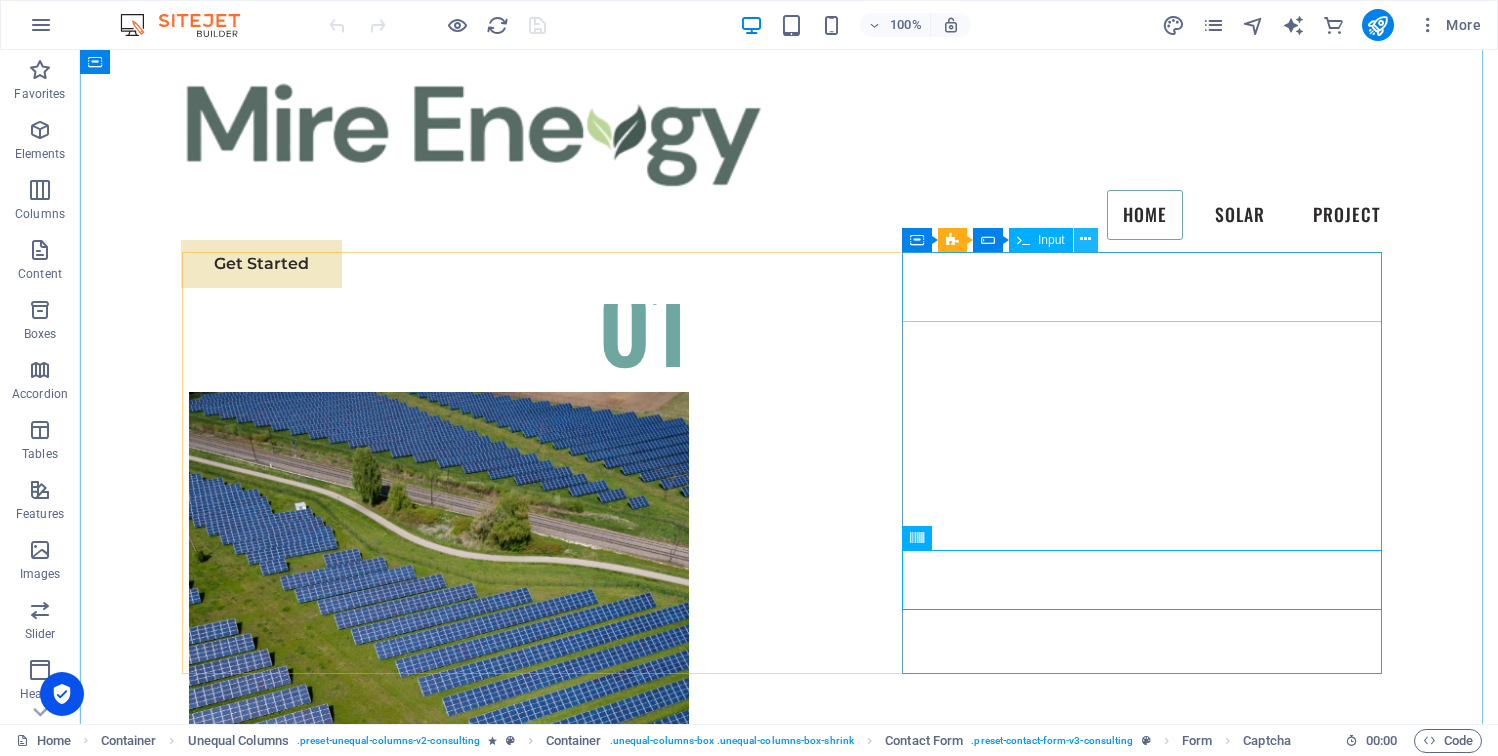 click at bounding box center [1085, 239] 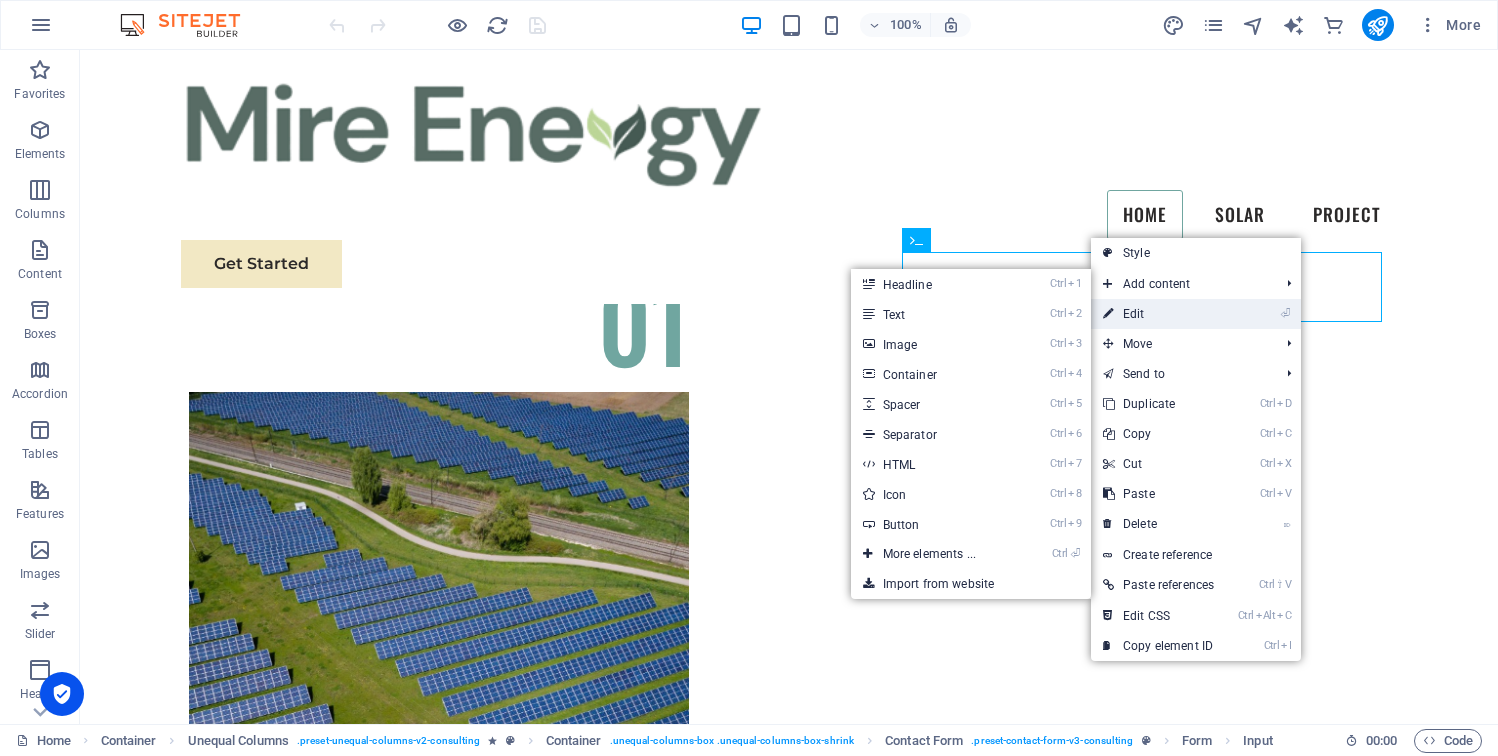 click on "⏎  Edit" at bounding box center [1158, 314] 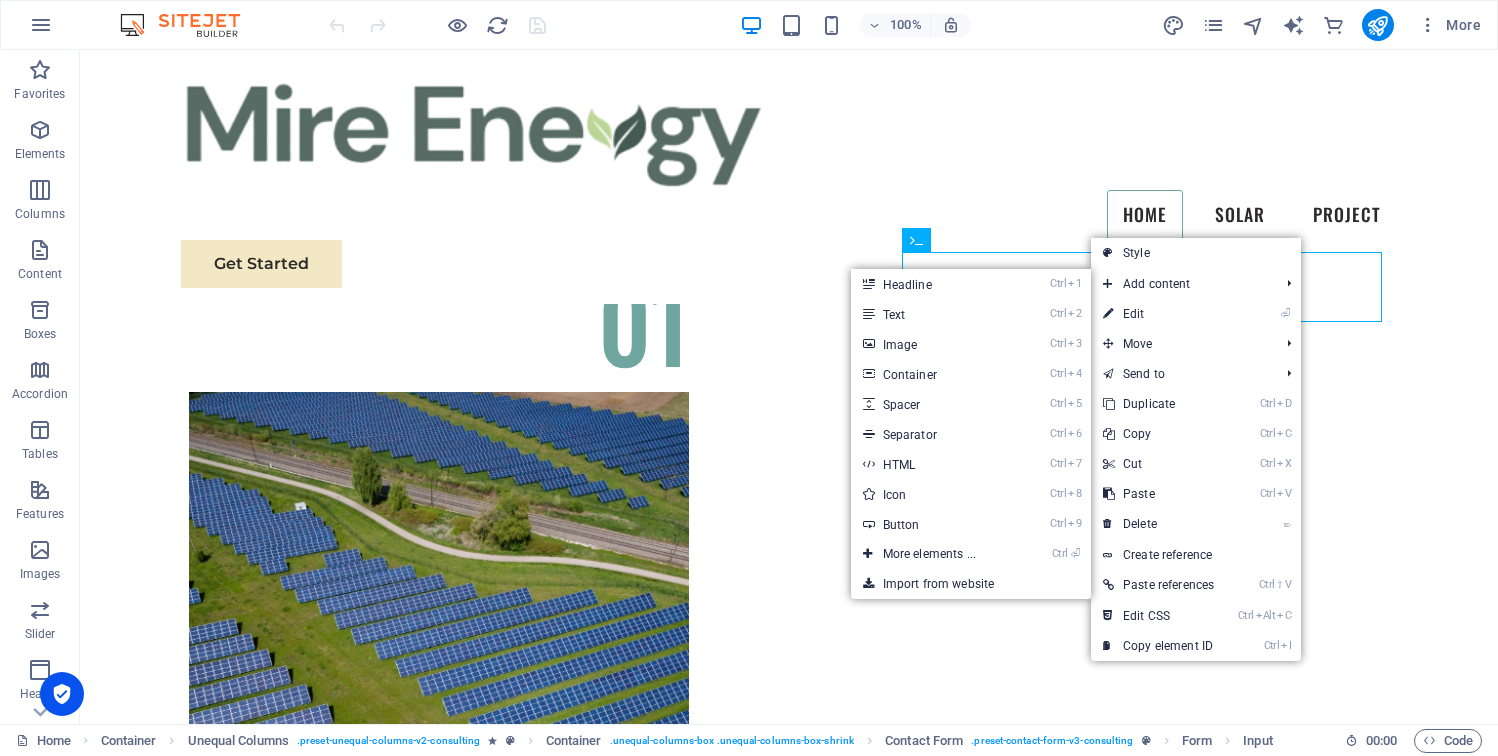 scroll, scrollTop: 6687, scrollLeft: 0, axis: vertical 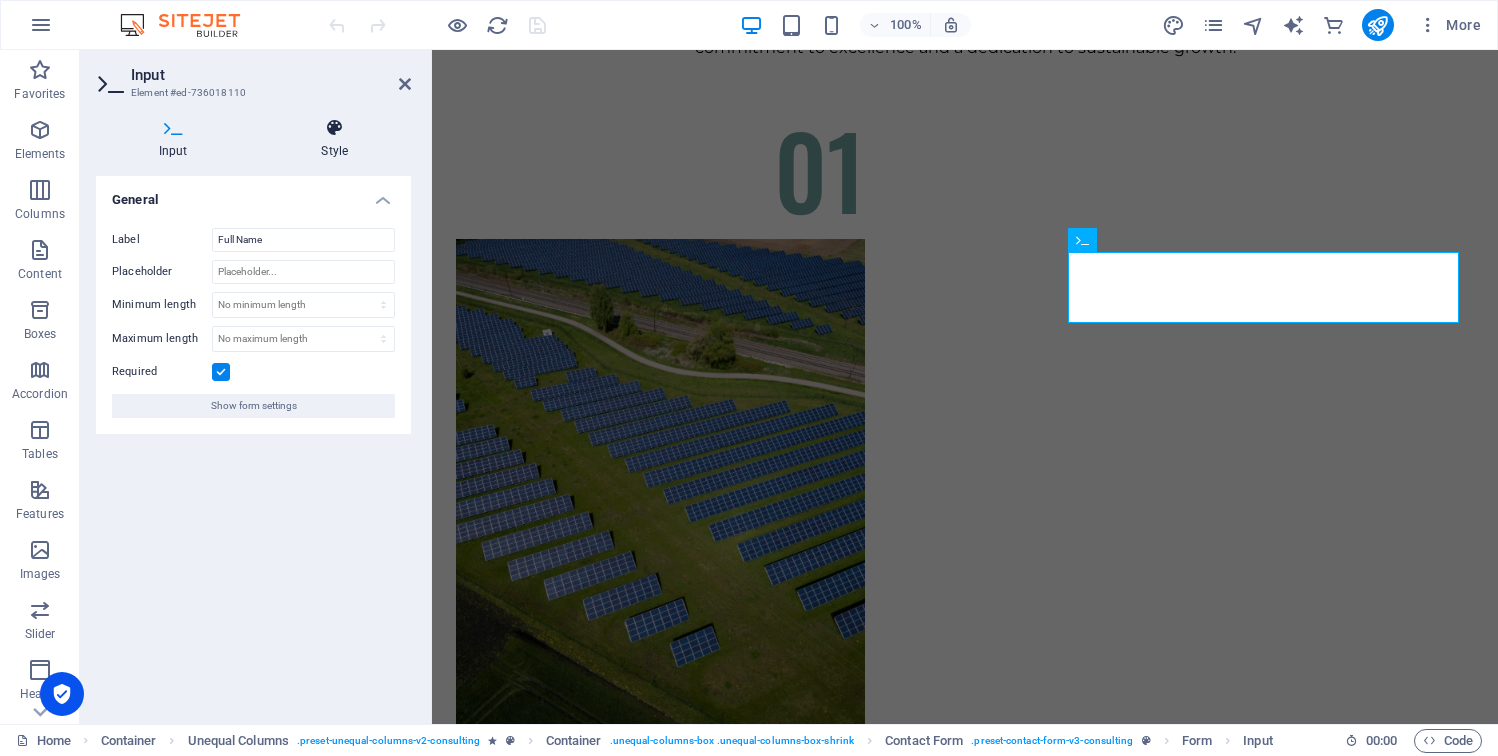 click on "Style" at bounding box center [335, 139] 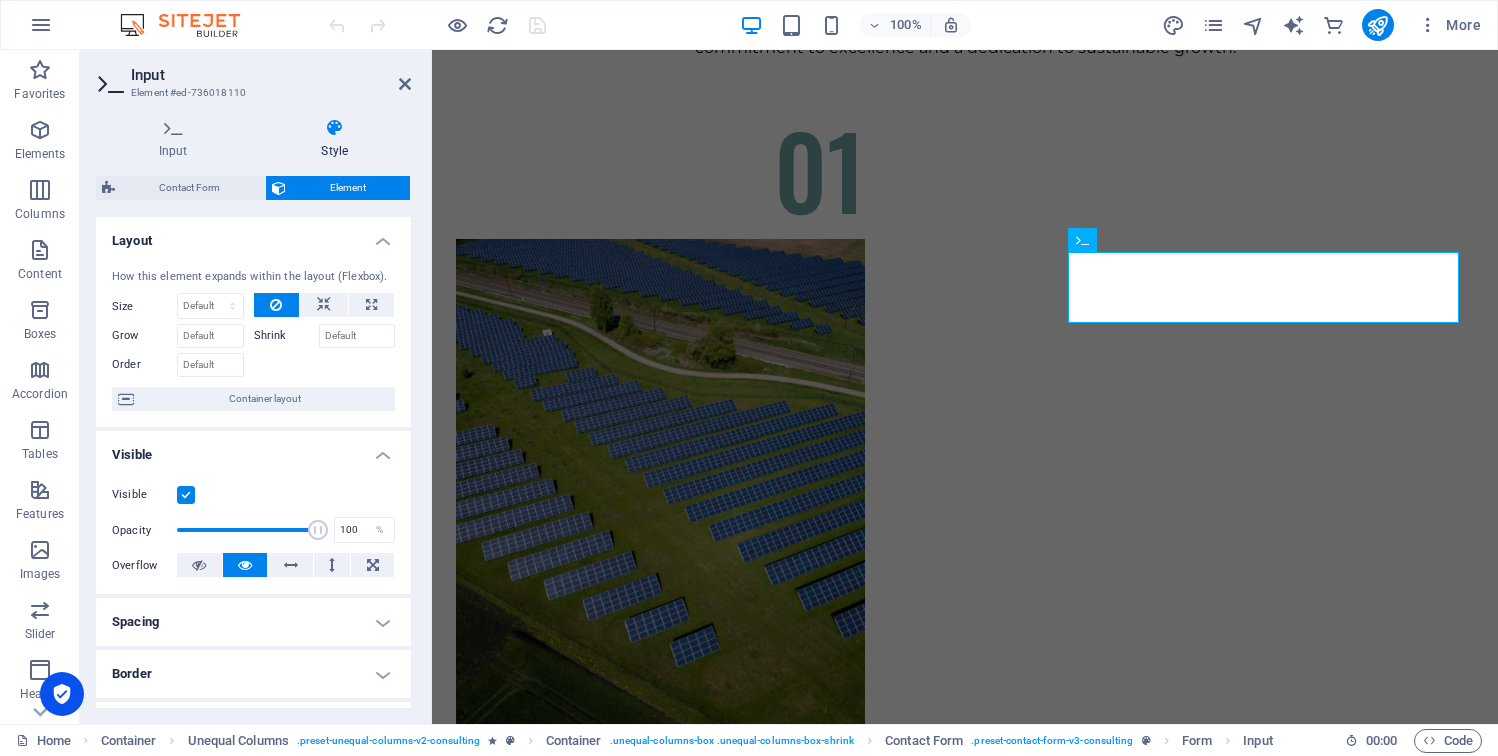 click at bounding box center [111, 83] 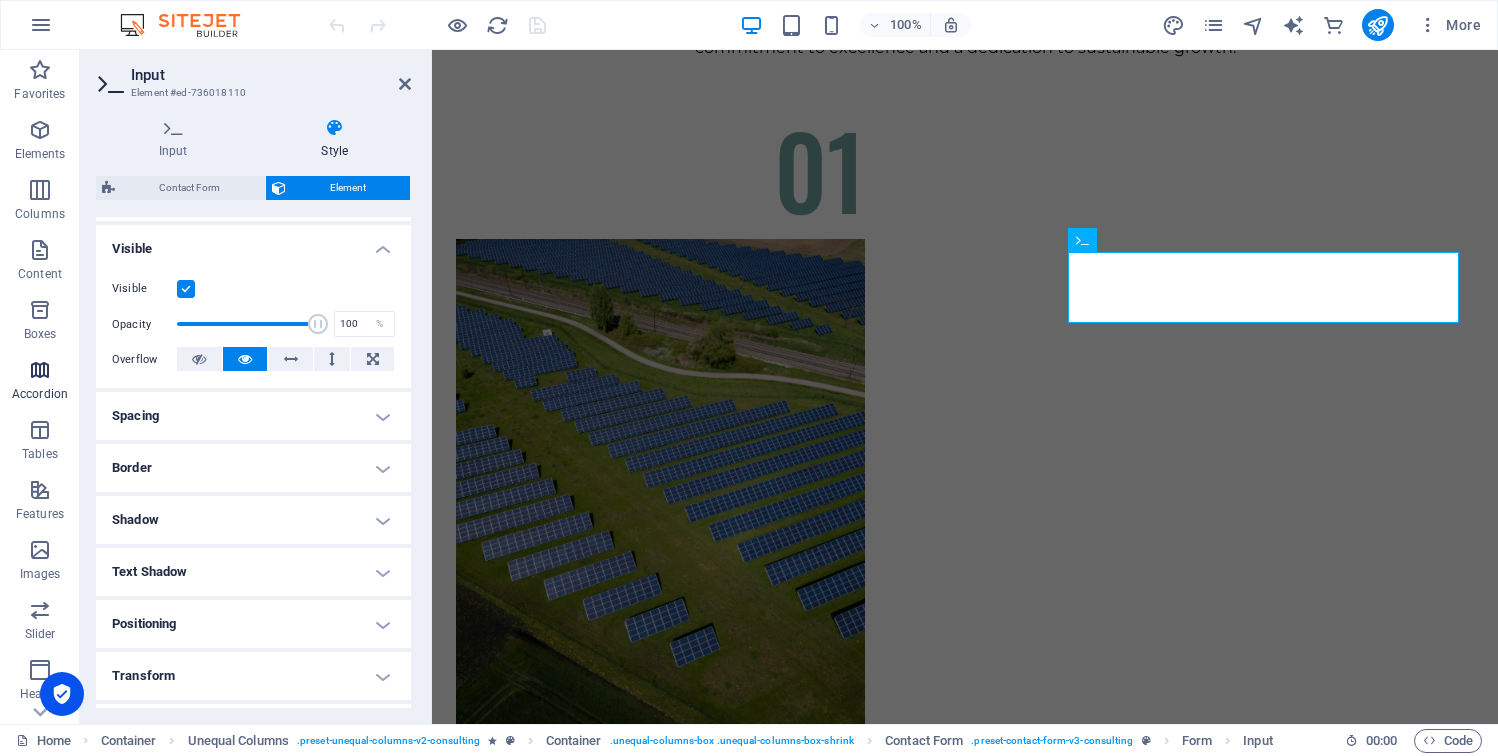 scroll, scrollTop: 354, scrollLeft: 0, axis: vertical 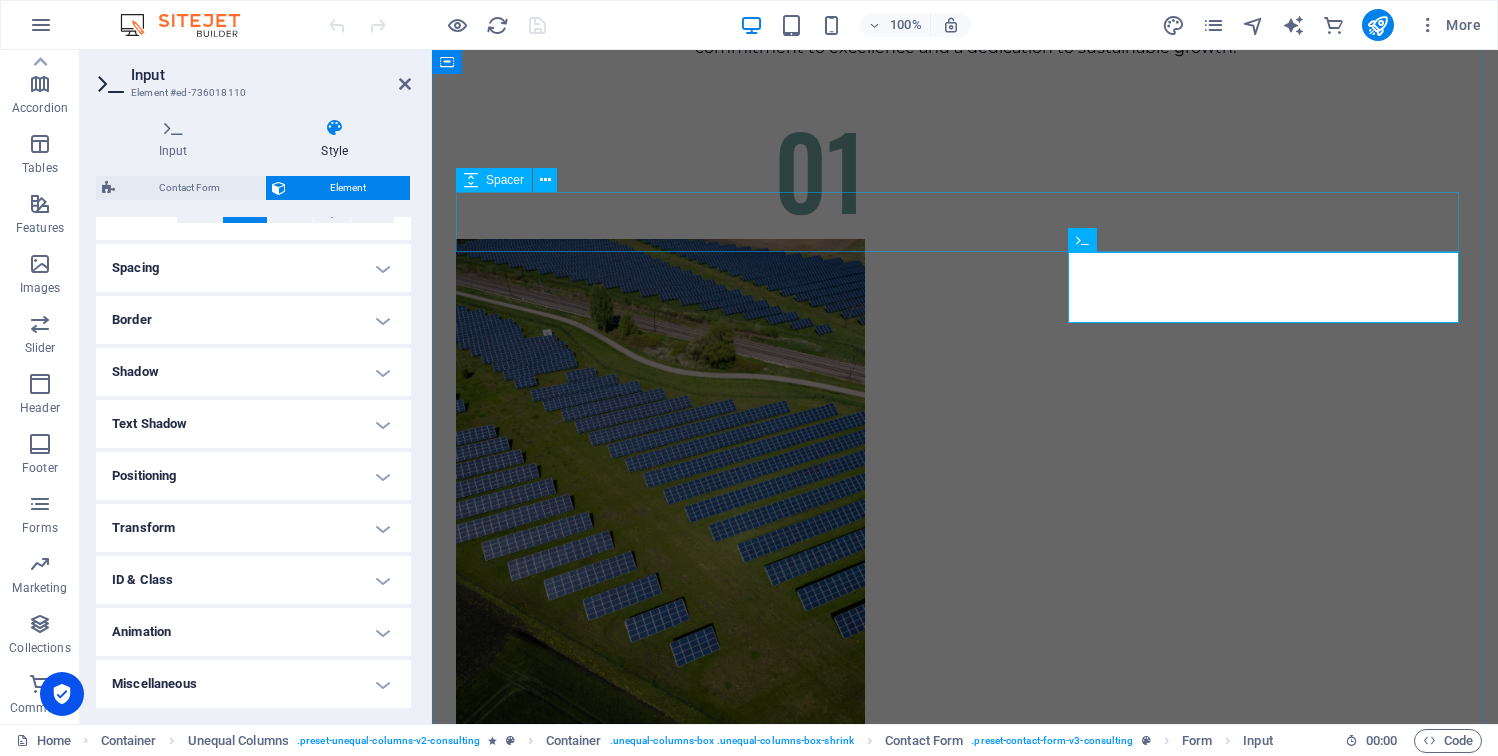 click on "Ready to embark on your journey towards sustainable success? Contact us [DATE] to schedule a consultation." at bounding box center (965, 5431) 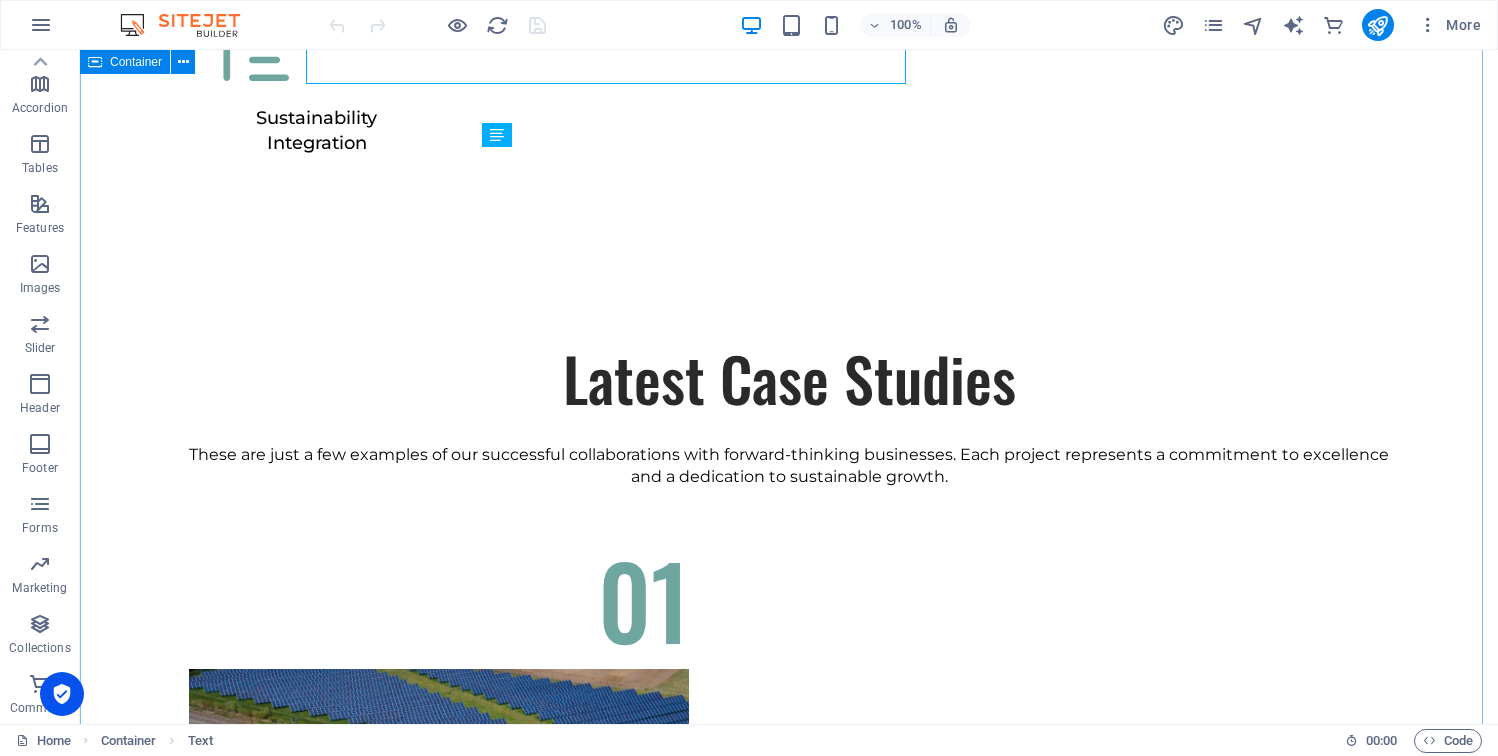 scroll, scrollTop: 6795, scrollLeft: 0, axis: vertical 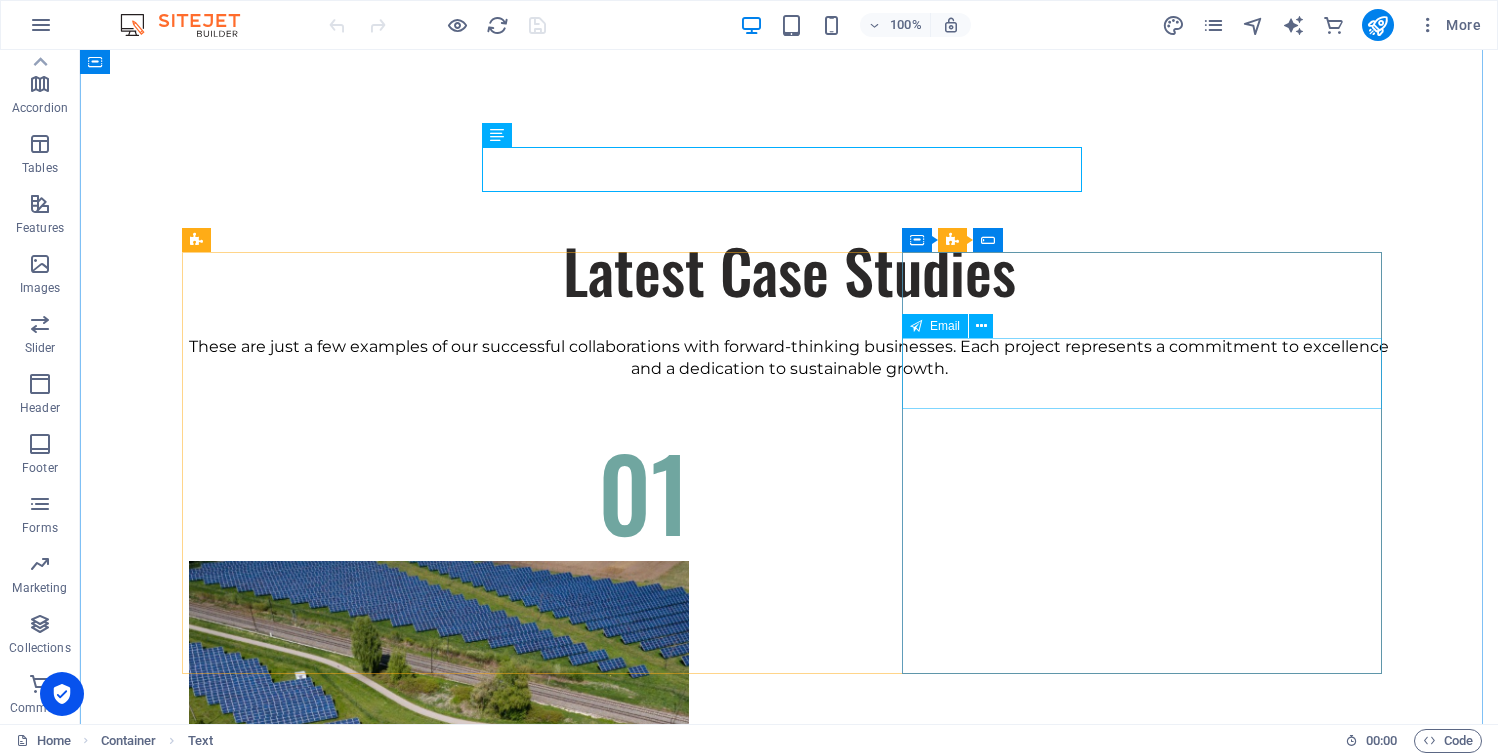 click on "E-mail" at bounding box center [789, 7038] 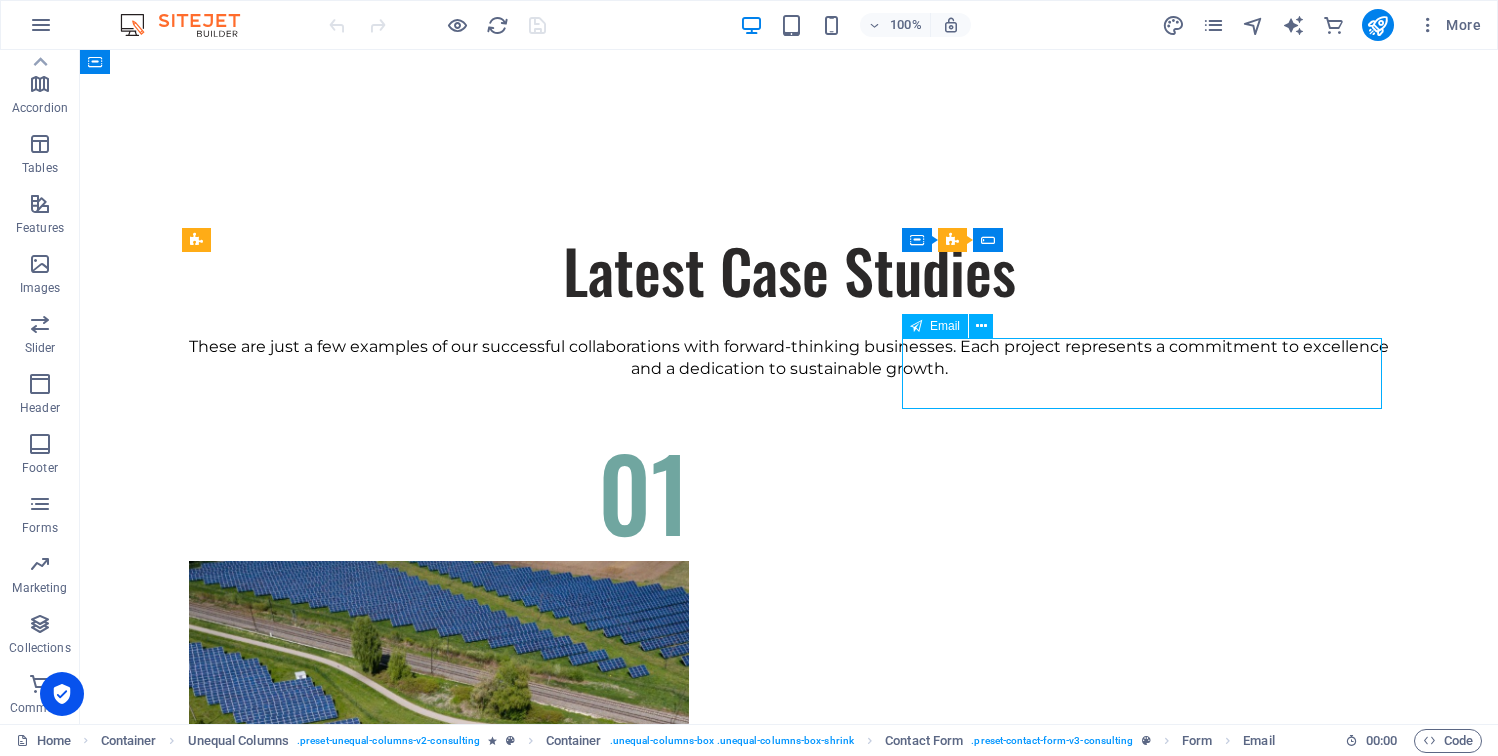 click on "E-mail" at bounding box center [789, 7038] 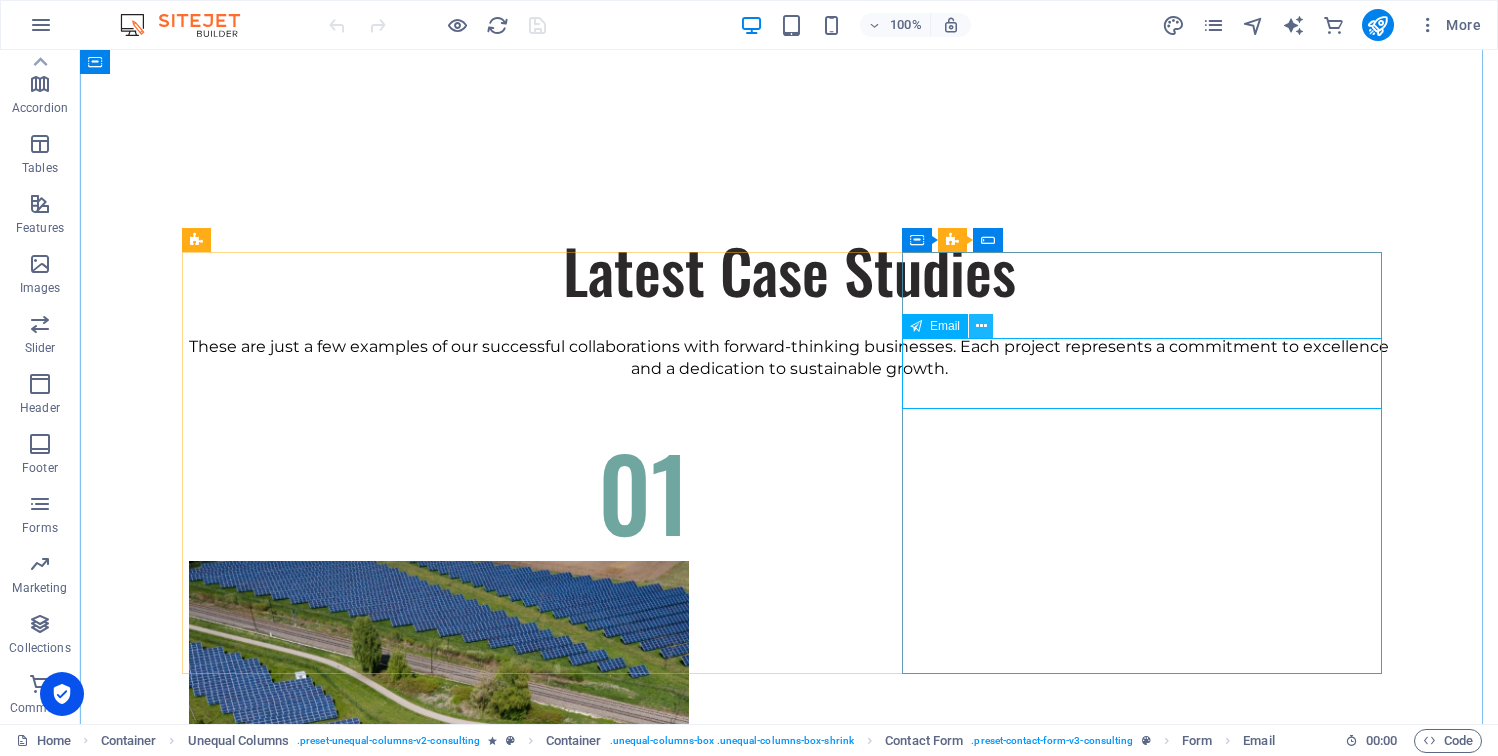 click at bounding box center (981, 326) 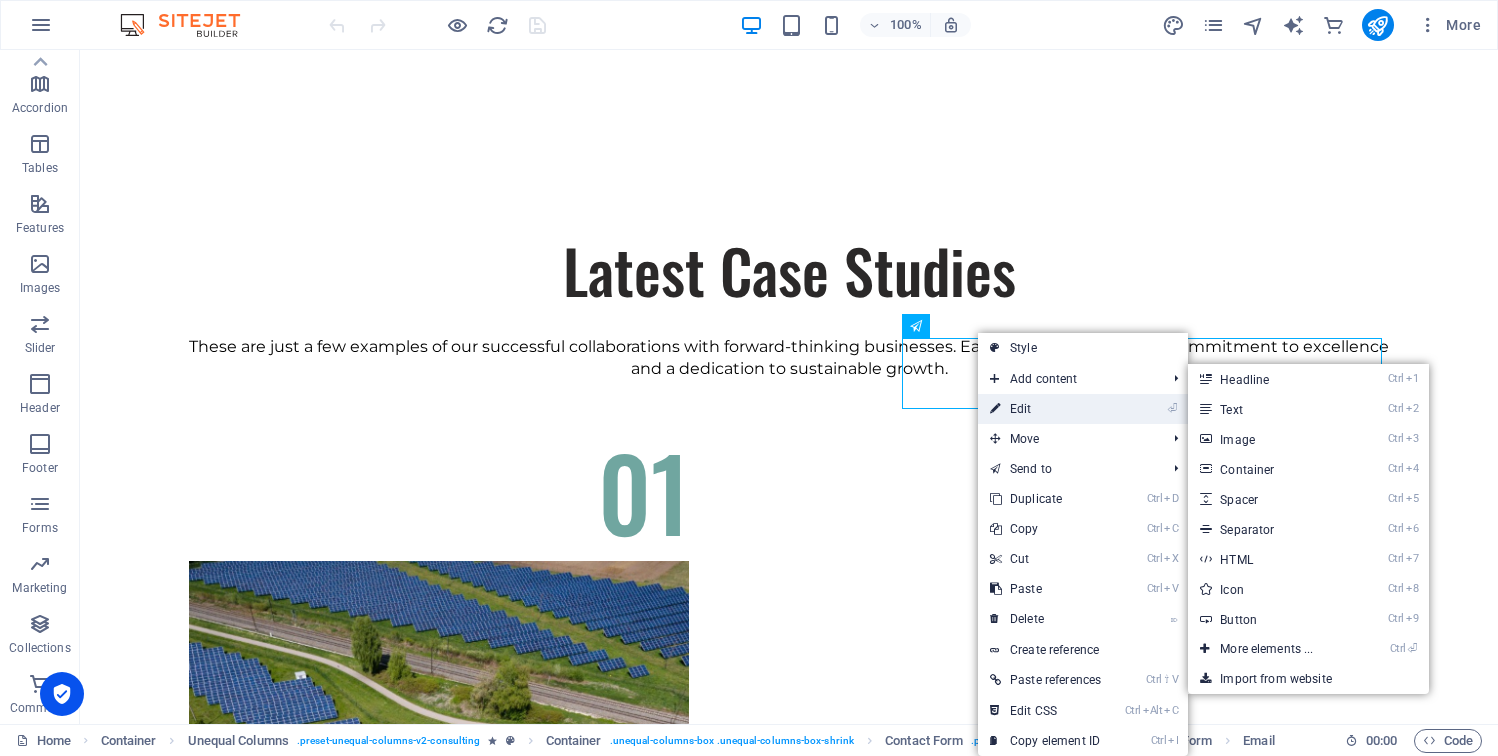 click on "⏎  Edit" at bounding box center (1045, 409) 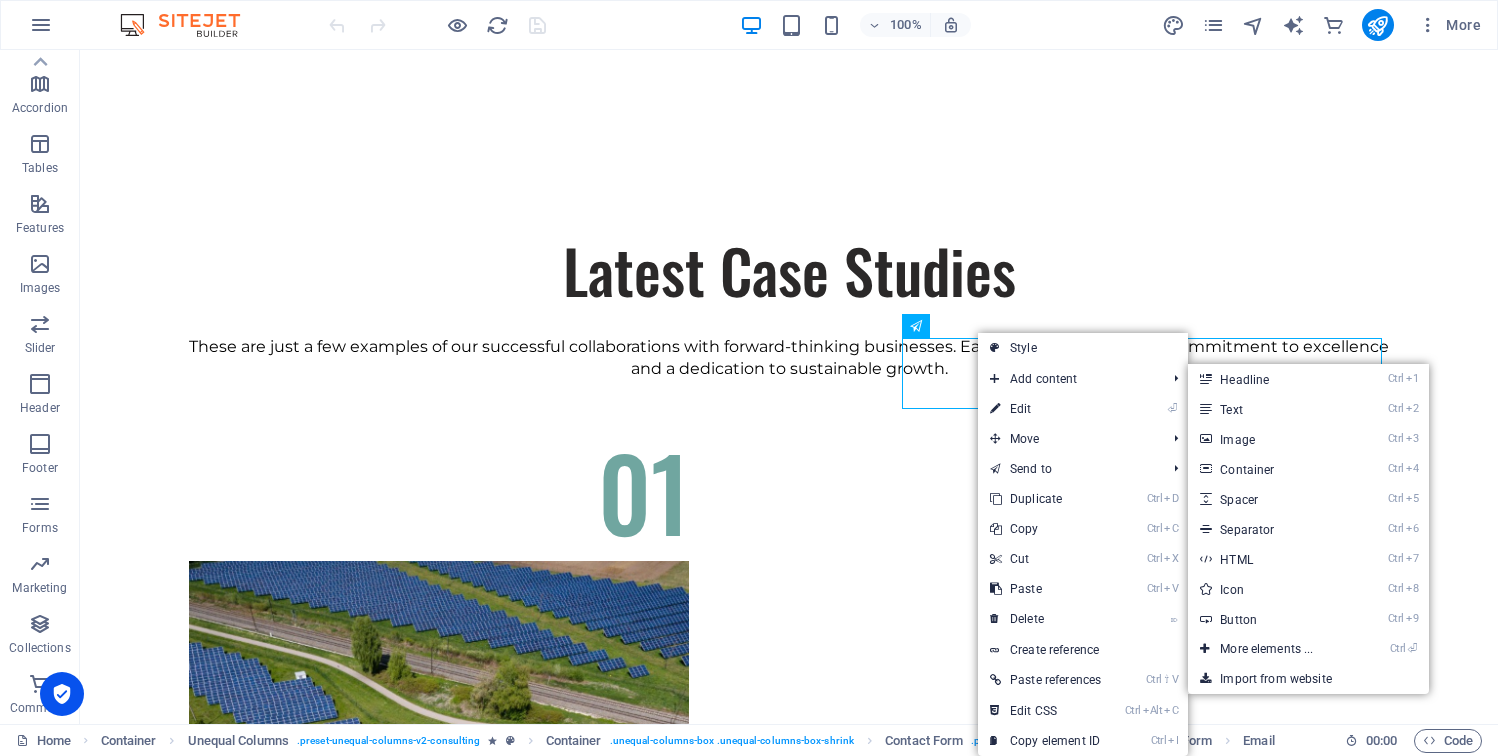 scroll, scrollTop: 6687, scrollLeft: 0, axis: vertical 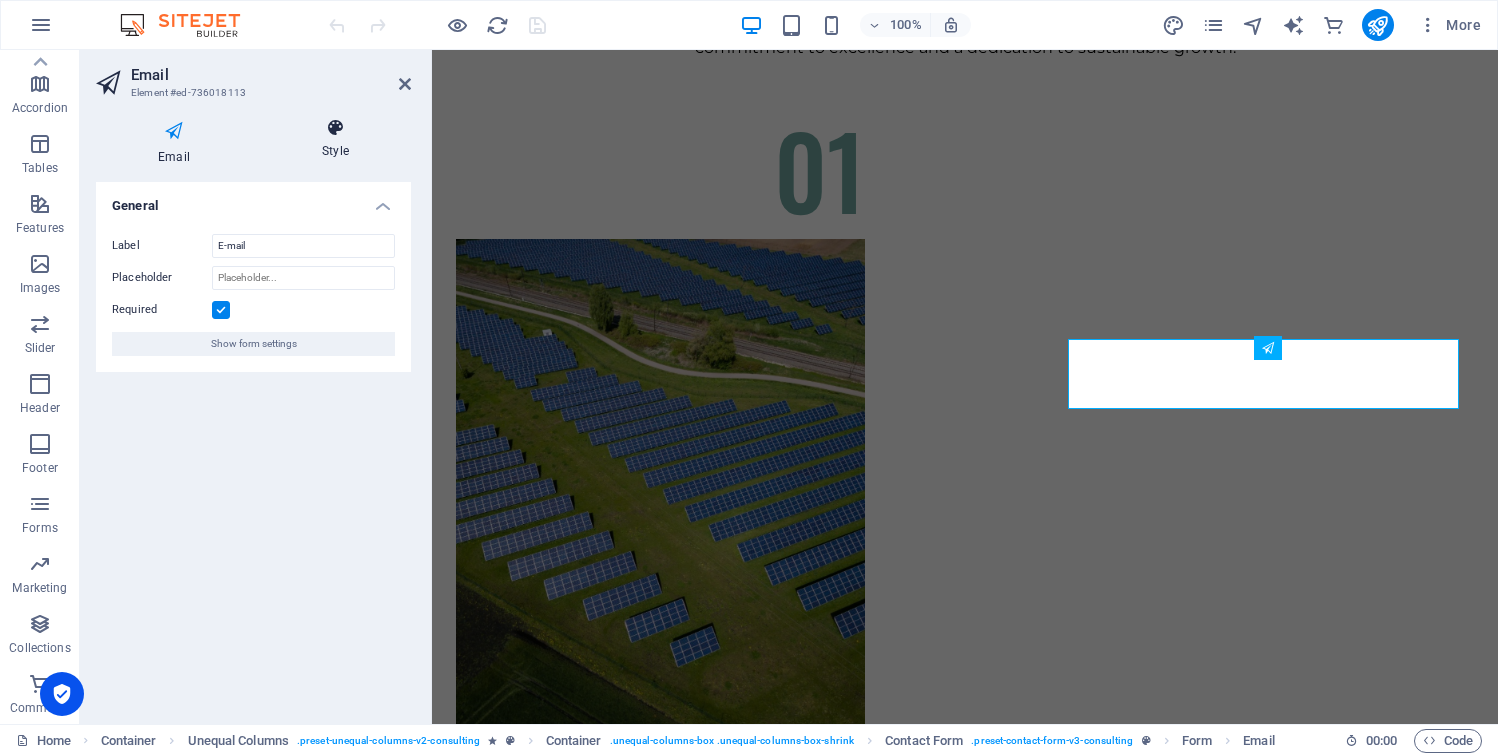 click on "Style" at bounding box center [335, 139] 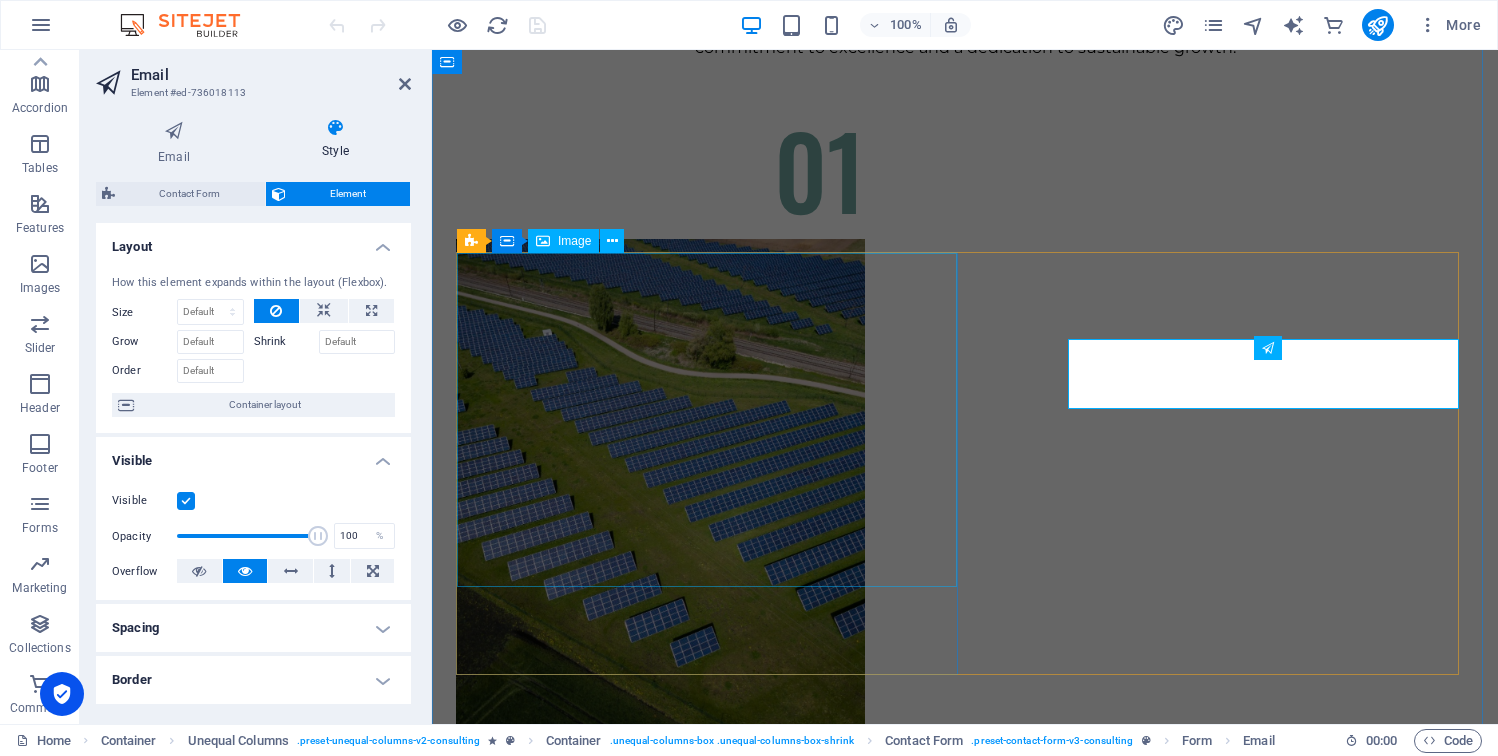 click at bounding box center [965, 5842] 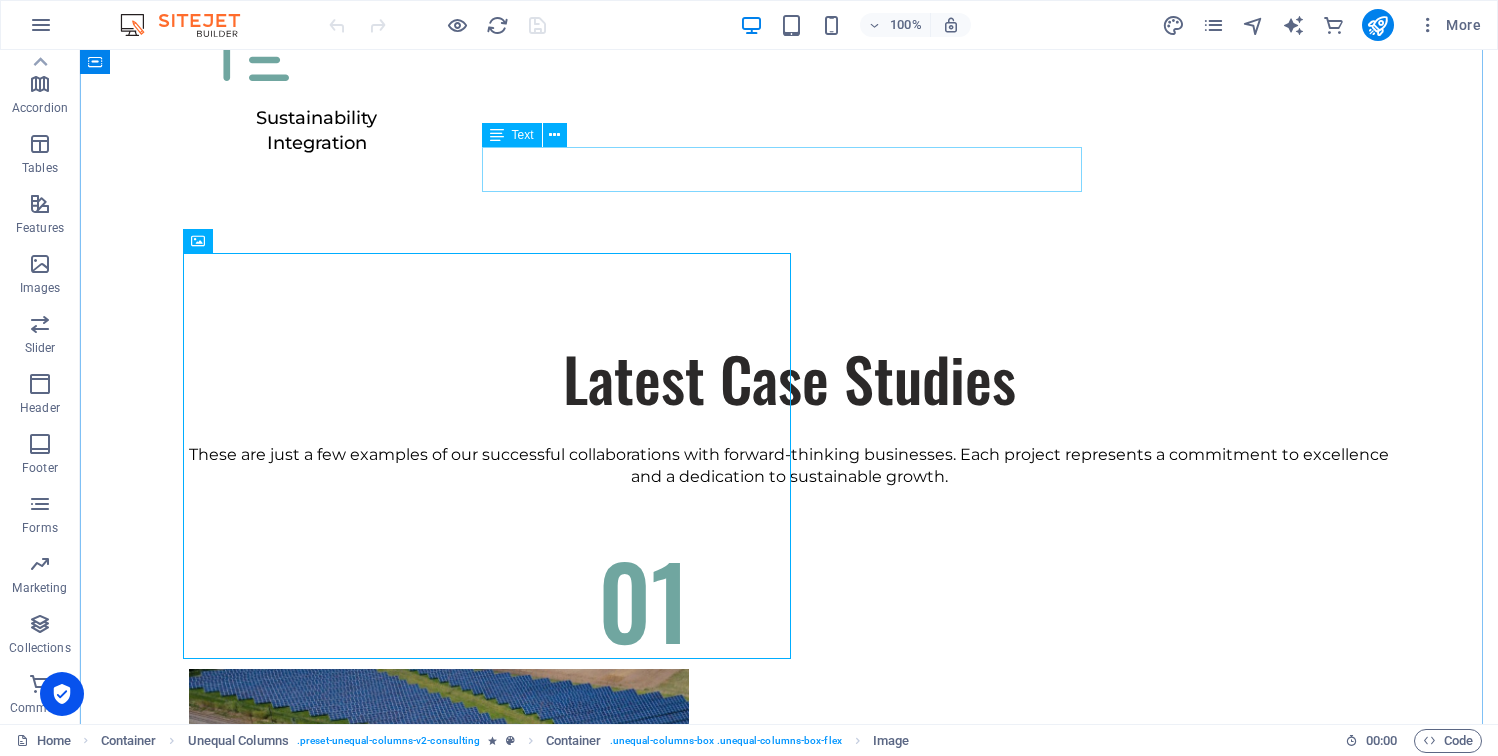 scroll, scrollTop: 6795, scrollLeft: 0, axis: vertical 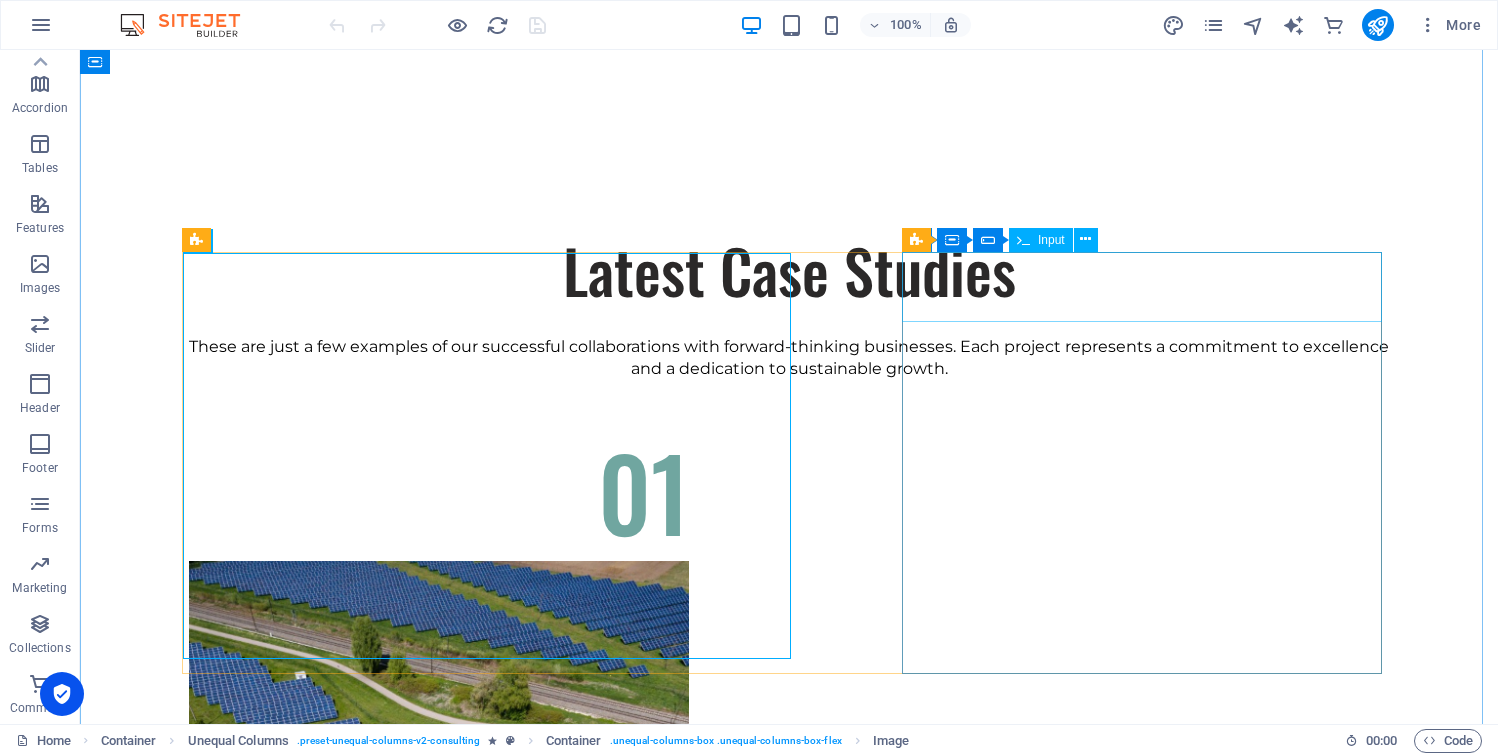 click on "Full Name" at bounding box center (789, 6981) 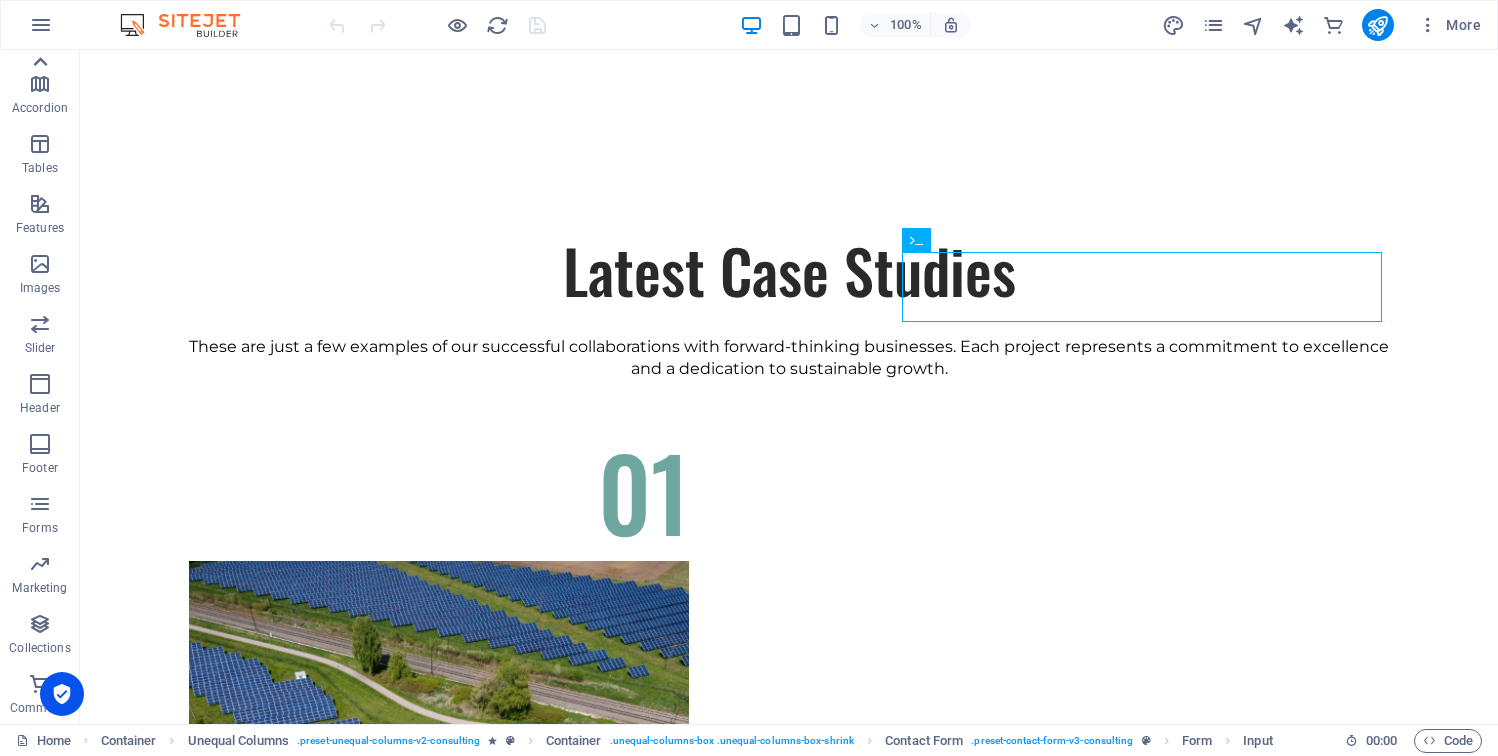 click 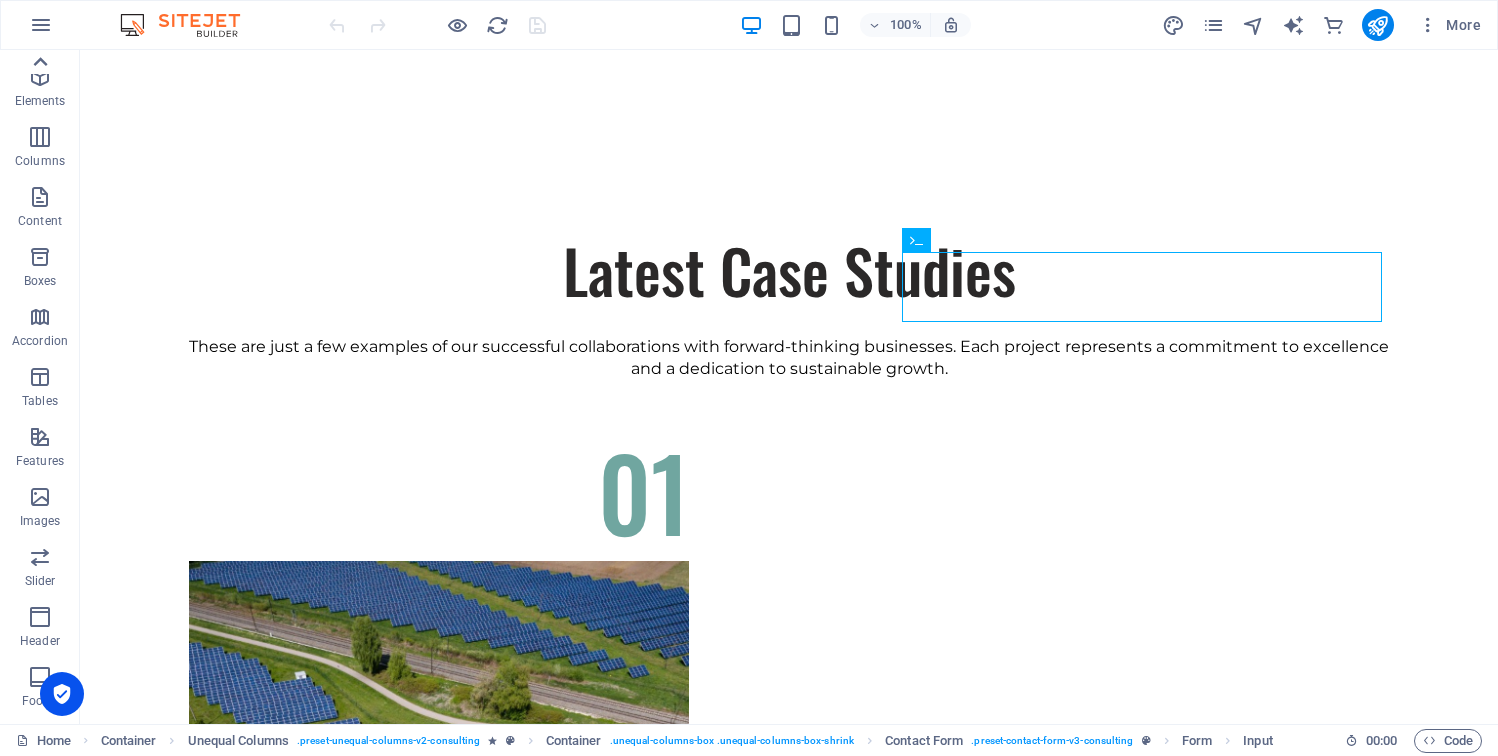 scroll, scrollTop: 0, scrollLeft: 0, axis: both 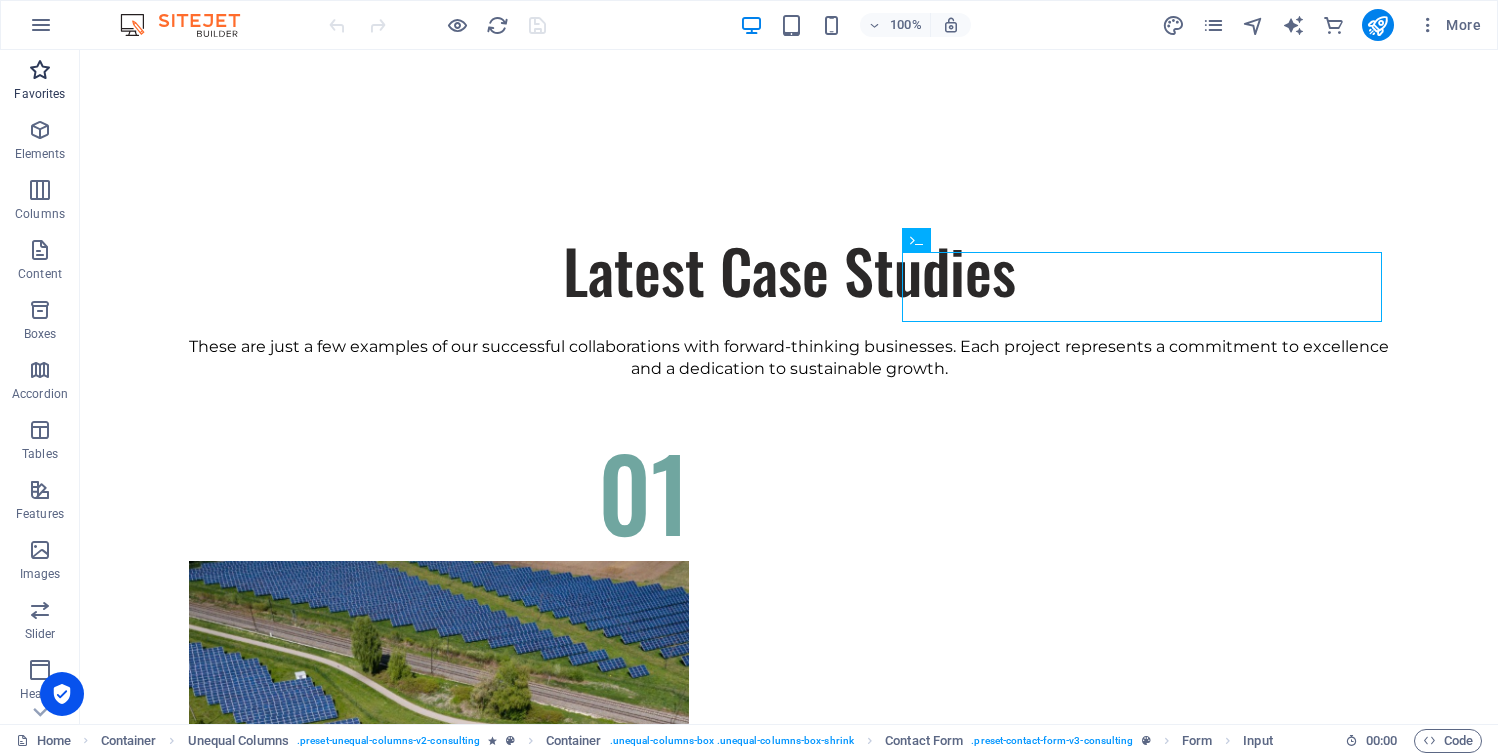 click at bounding box center [40, 70] 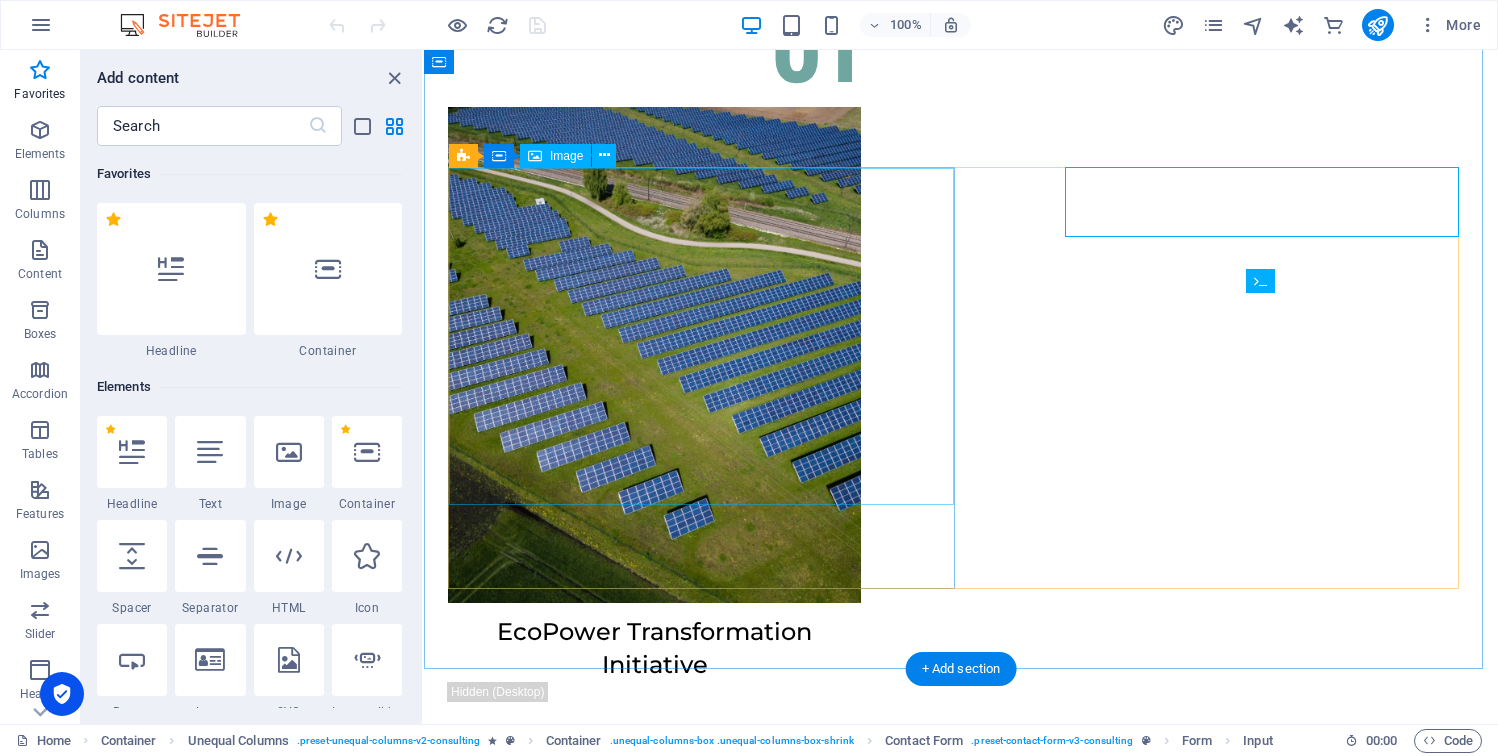 scroll, scrollTop: 6969, scrollLeft: 0, axis: vertical 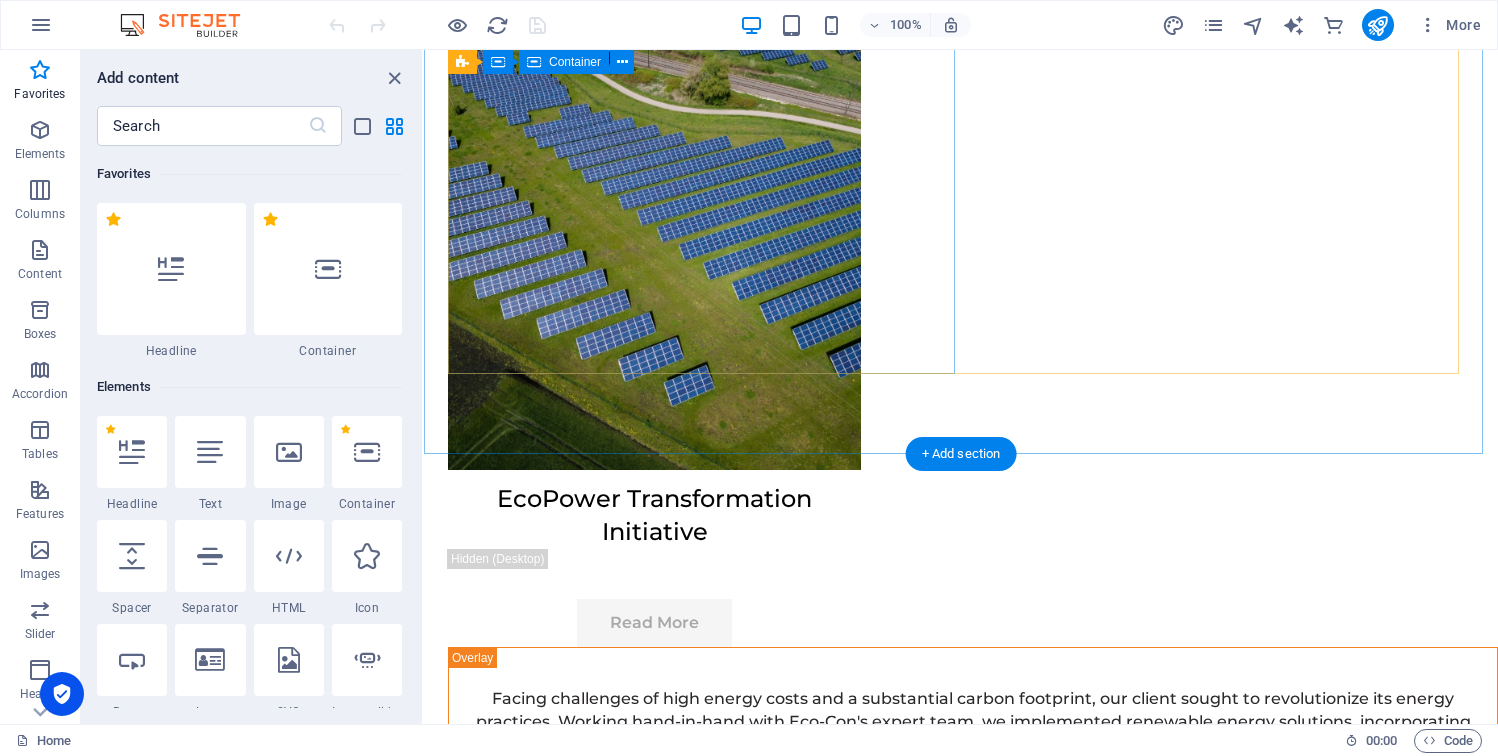 click at bounding box center (961, 5499) 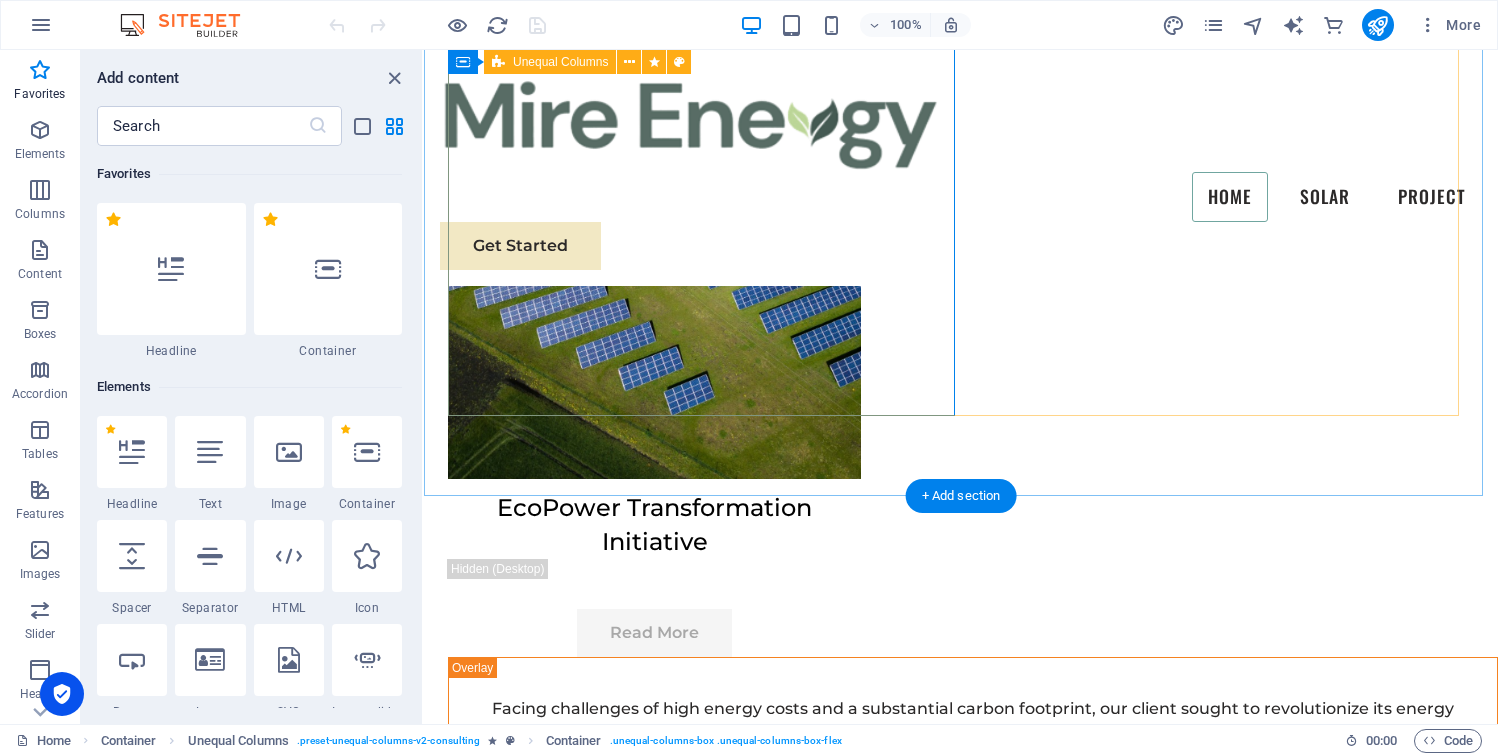 scroll, scrollTop: 6669, scrollLeft: 0, axis: vertical 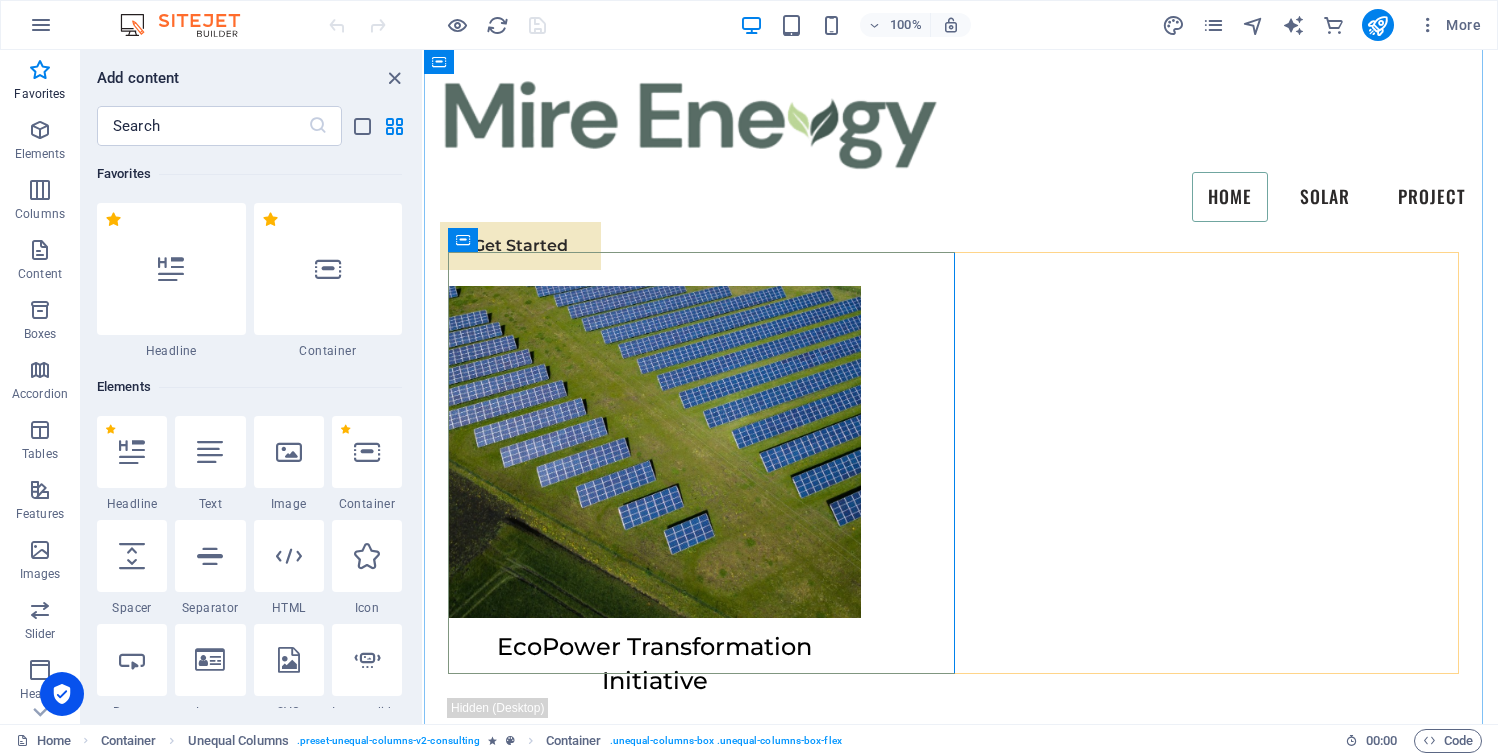 click on "Full Name E-mail Message   I have read and understand the privacy policy. Unreadable? Regenerate Submit" at bounding box center (961, 5848) 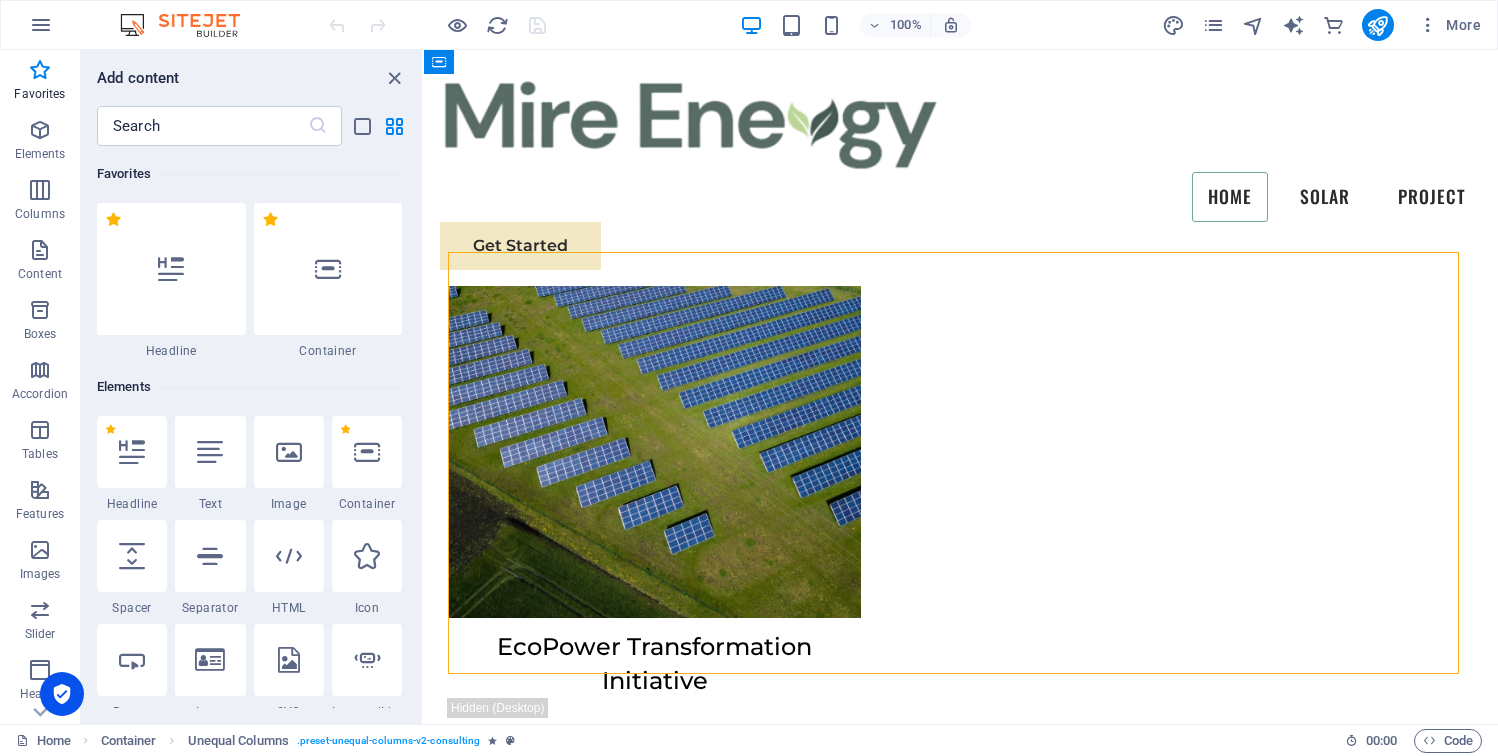 click on "Full Name E-mail Message   I have read and understand the privacy policy. Unreadable? Regenerate Submit" at bounding box center [961, 5848] 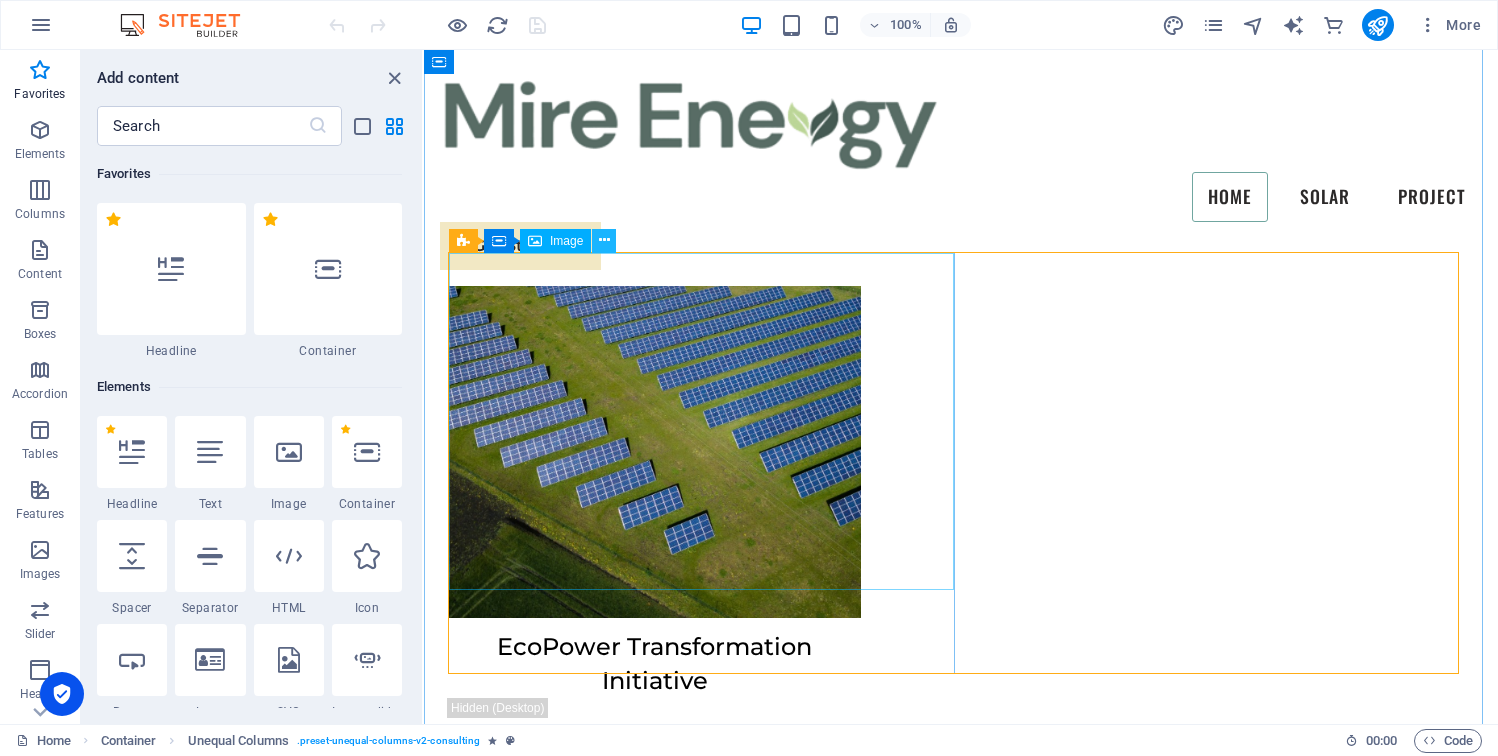 click at bounding box center [604, 240] 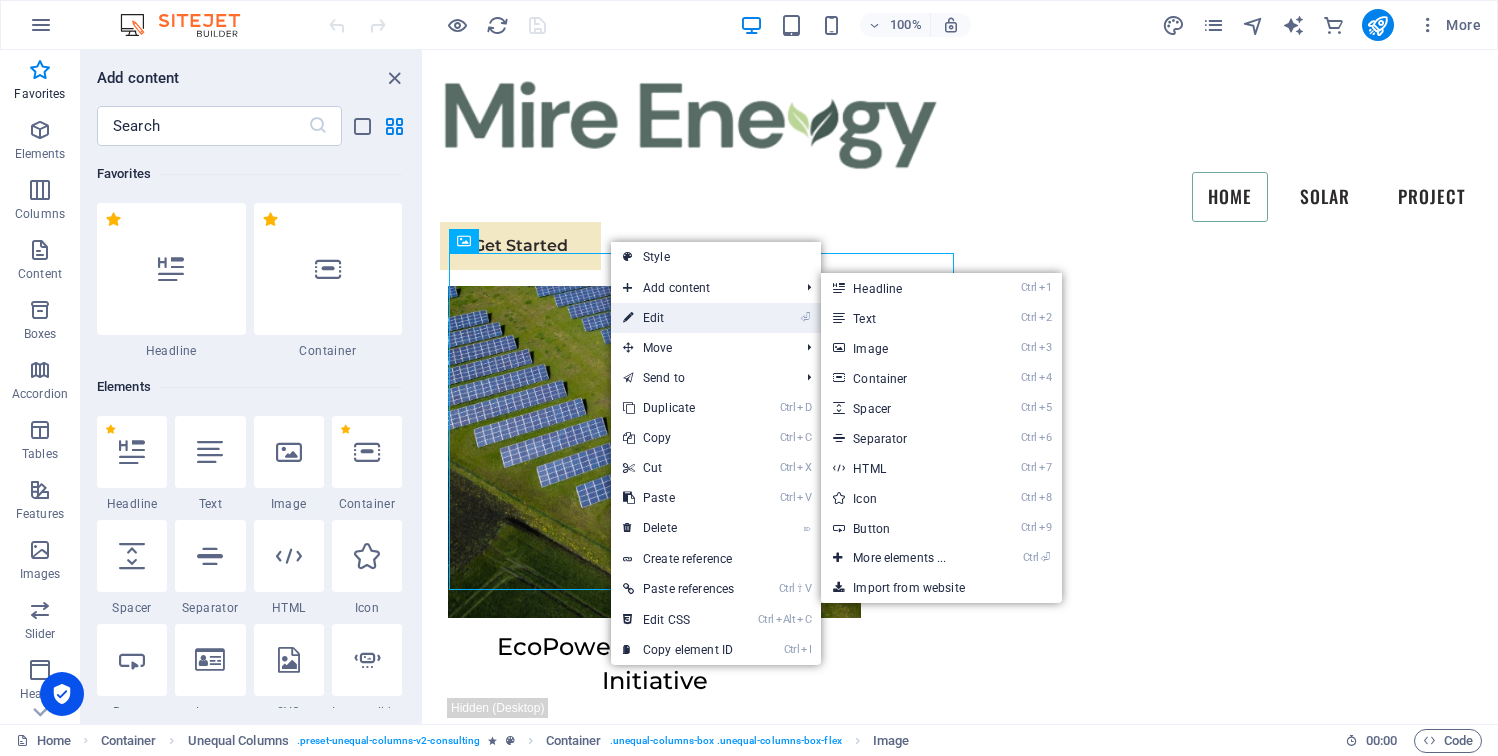 click on "⏎  Edit" at bounding box center (678, 318) 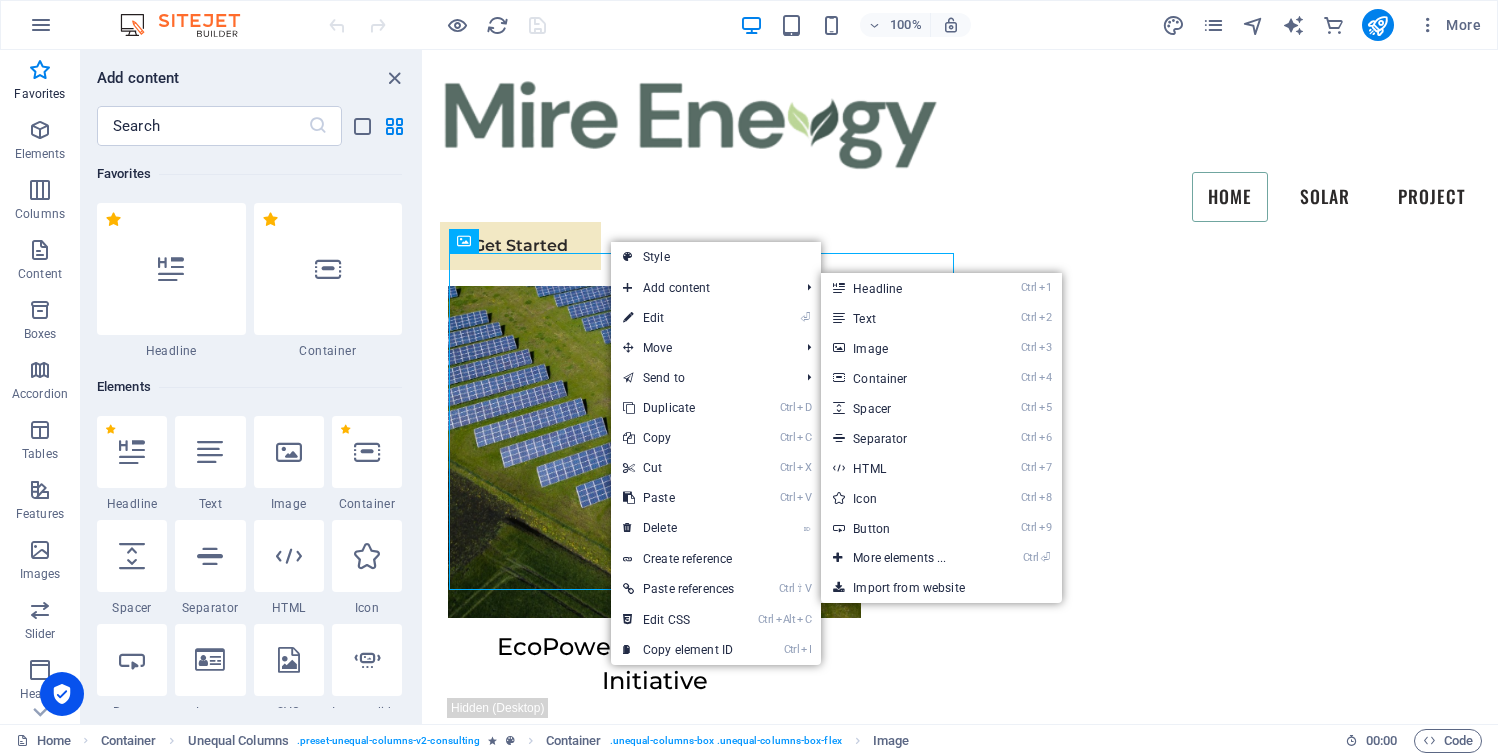 select on "%" 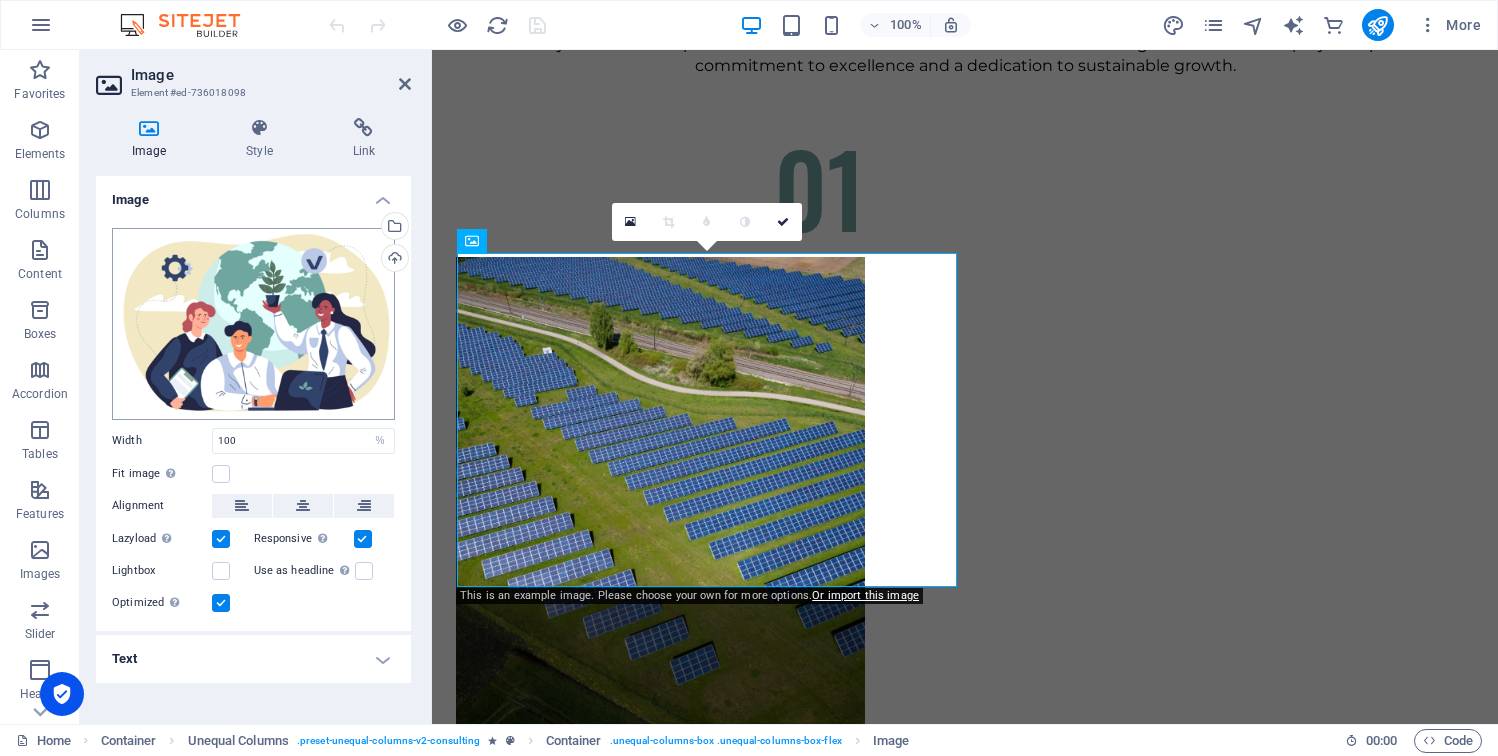 scroll, scrollTop: 6687, scrollLeft: 0, axis: vertical 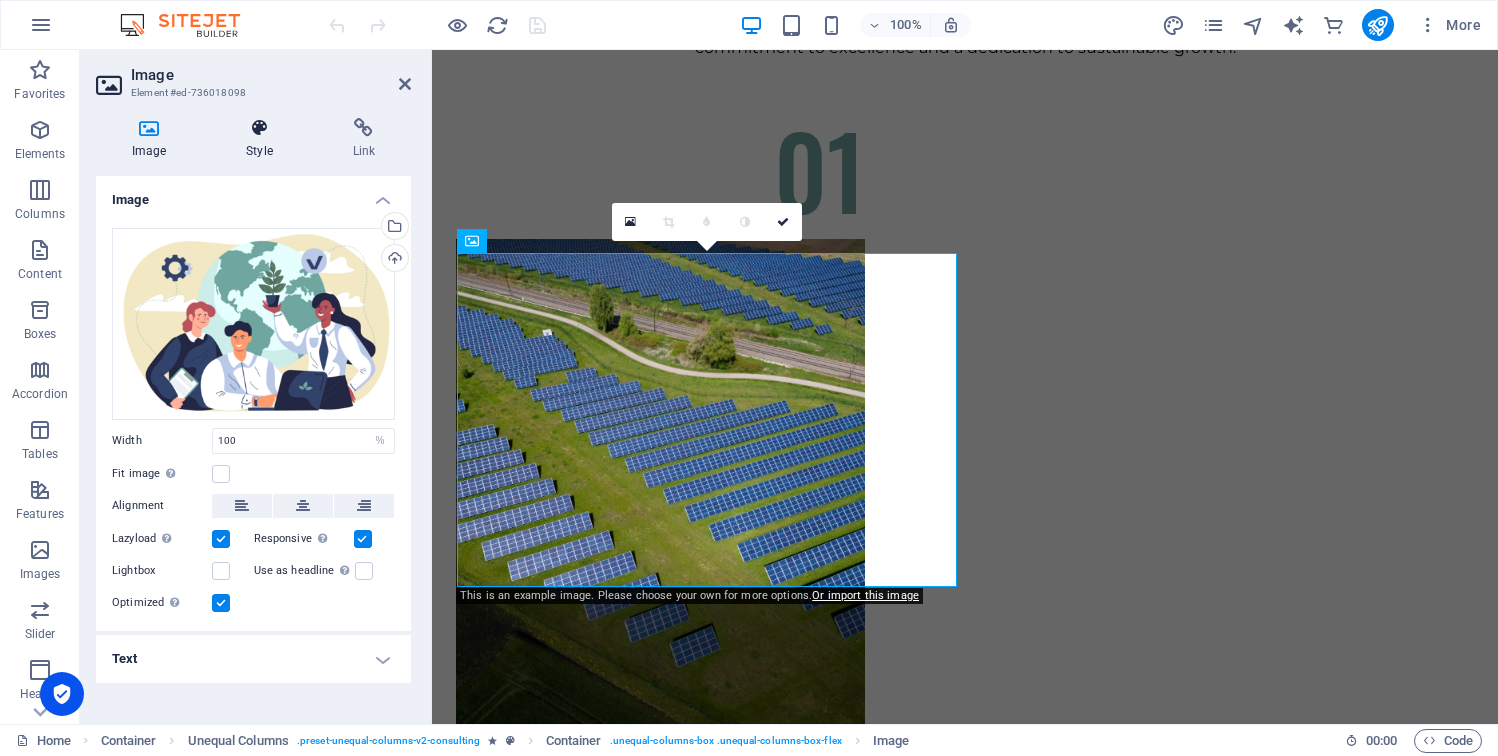 click on "Style" at bounding box center [263, 139] 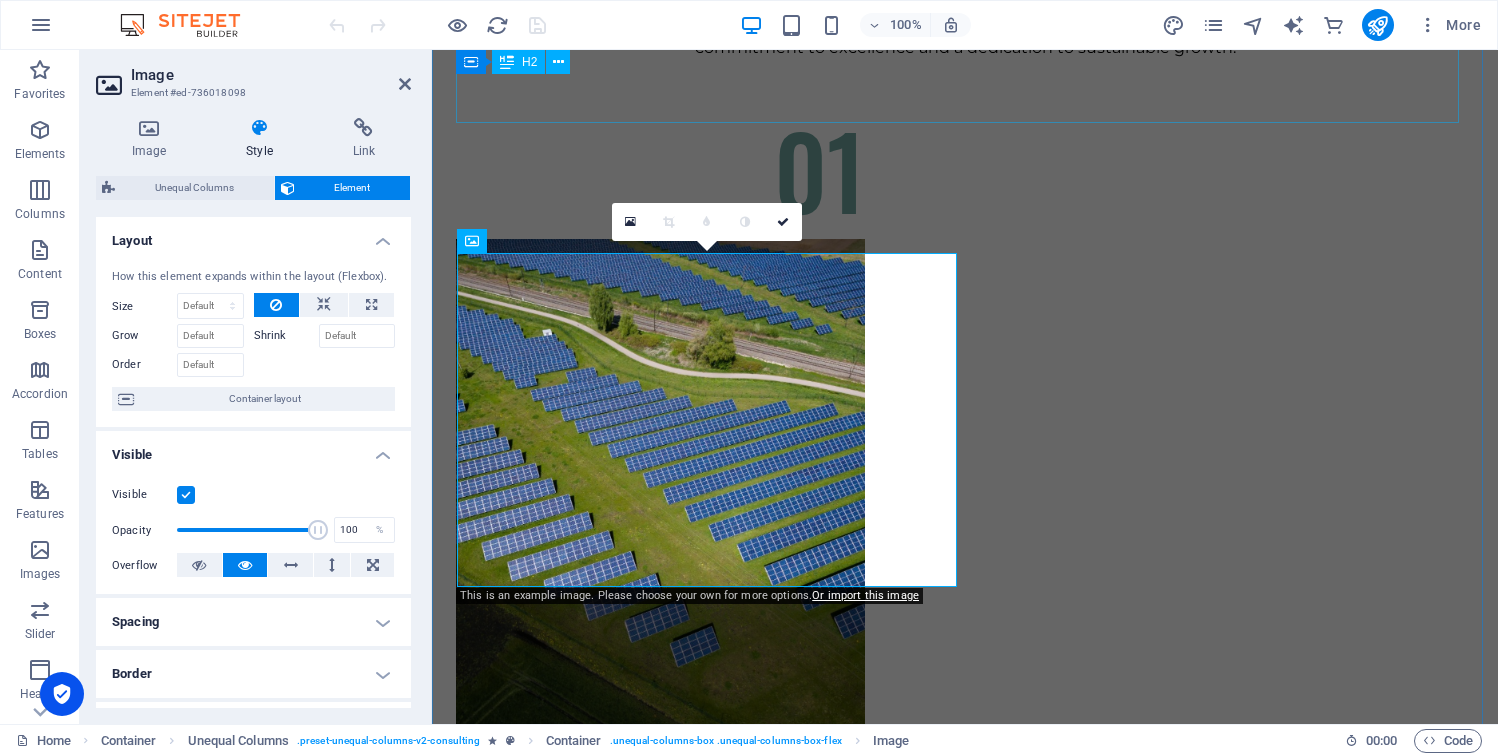 drag, startPoint x: 676, startPoint y: 121, endPoint x: 983, endPoint y: 54, distance: 314.22604 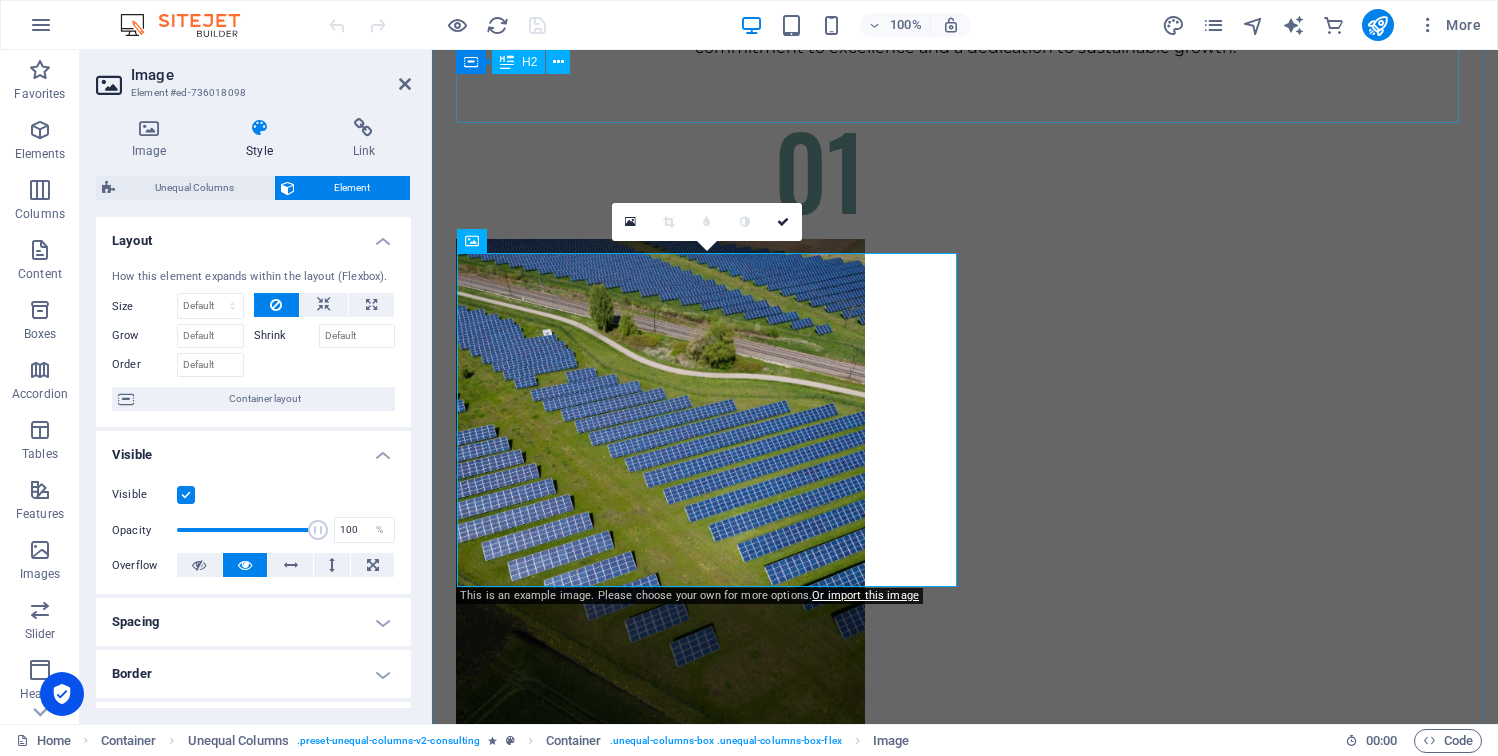click on "Get In Touch" at bounding box center [965, 5354] 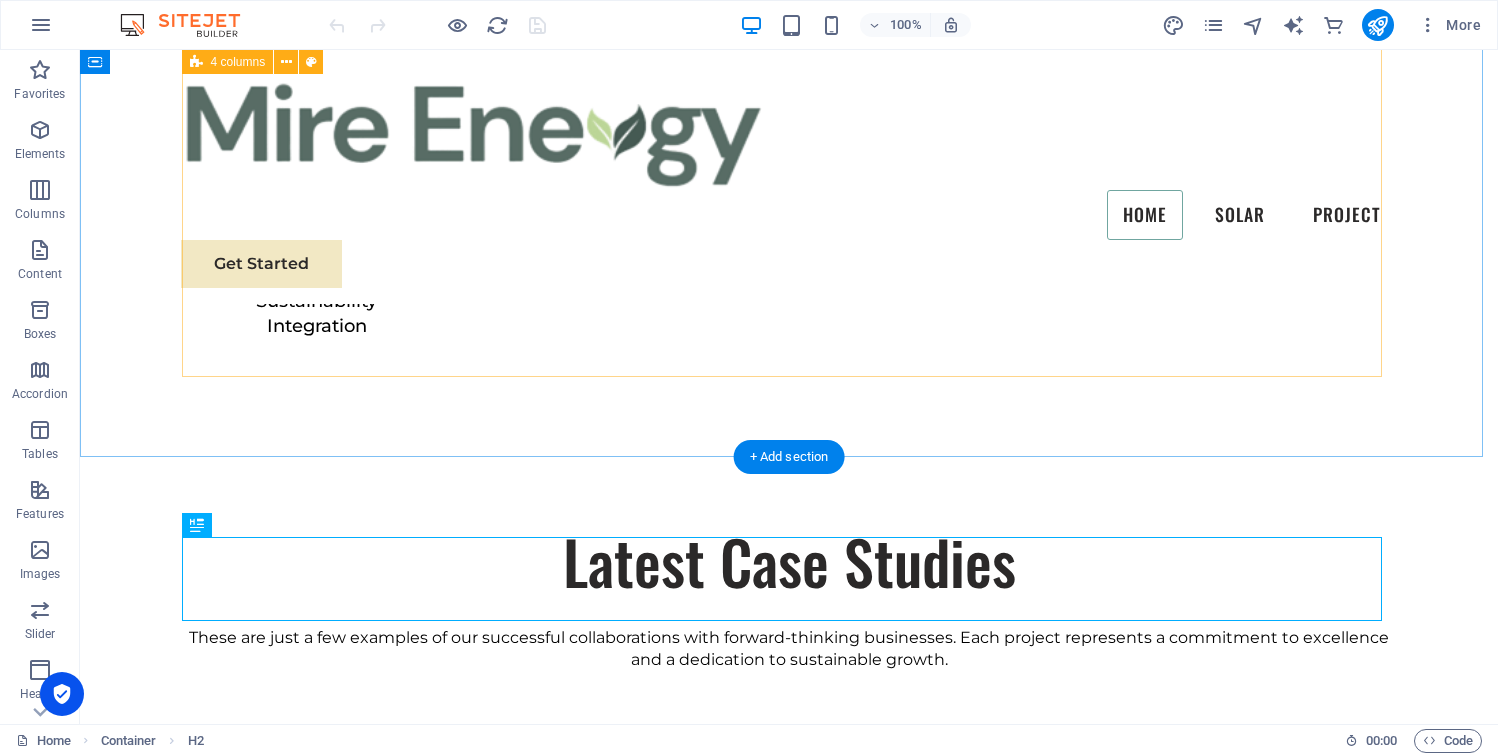 scroll, scrollTop: 6295, scrollLeft: 0, axis: vertical 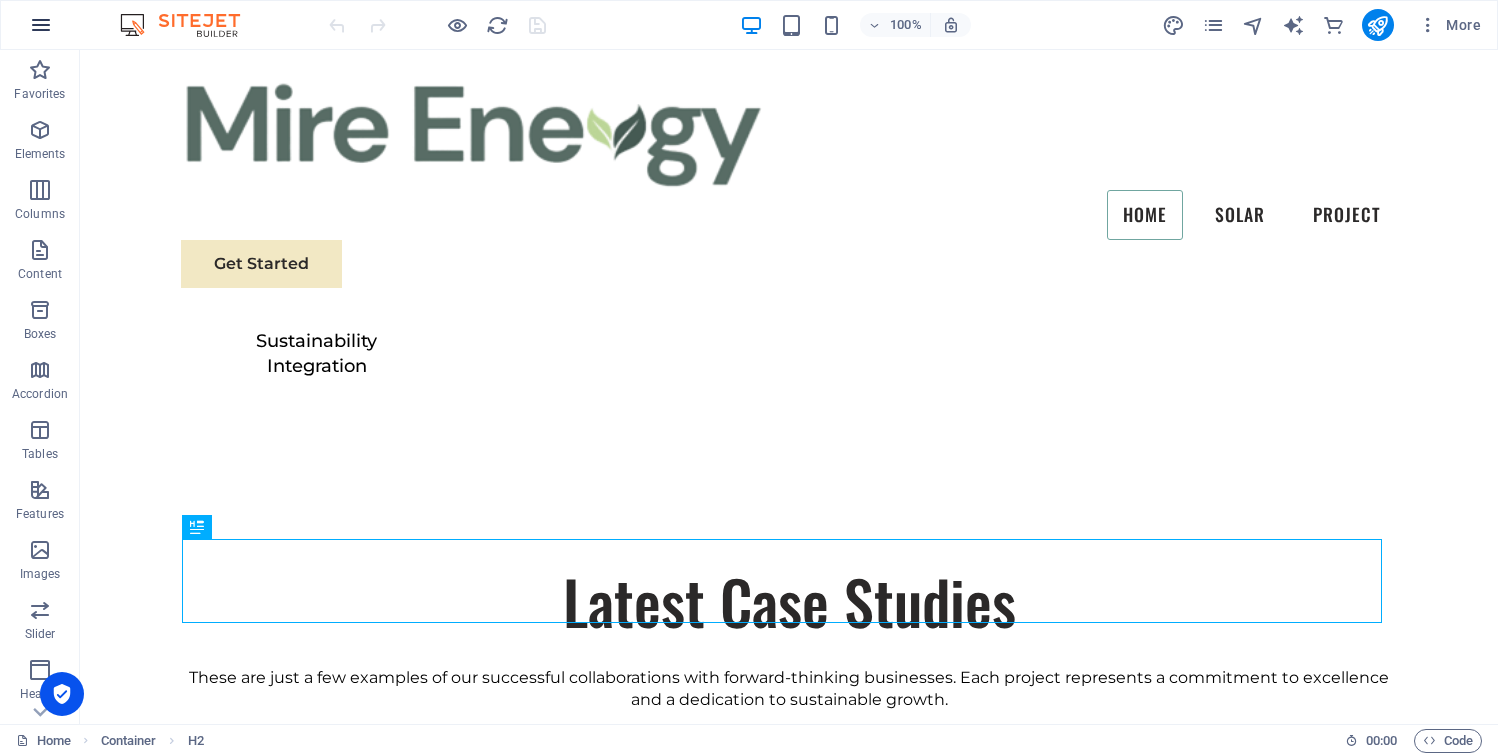 click at bounding box center (41, 25) 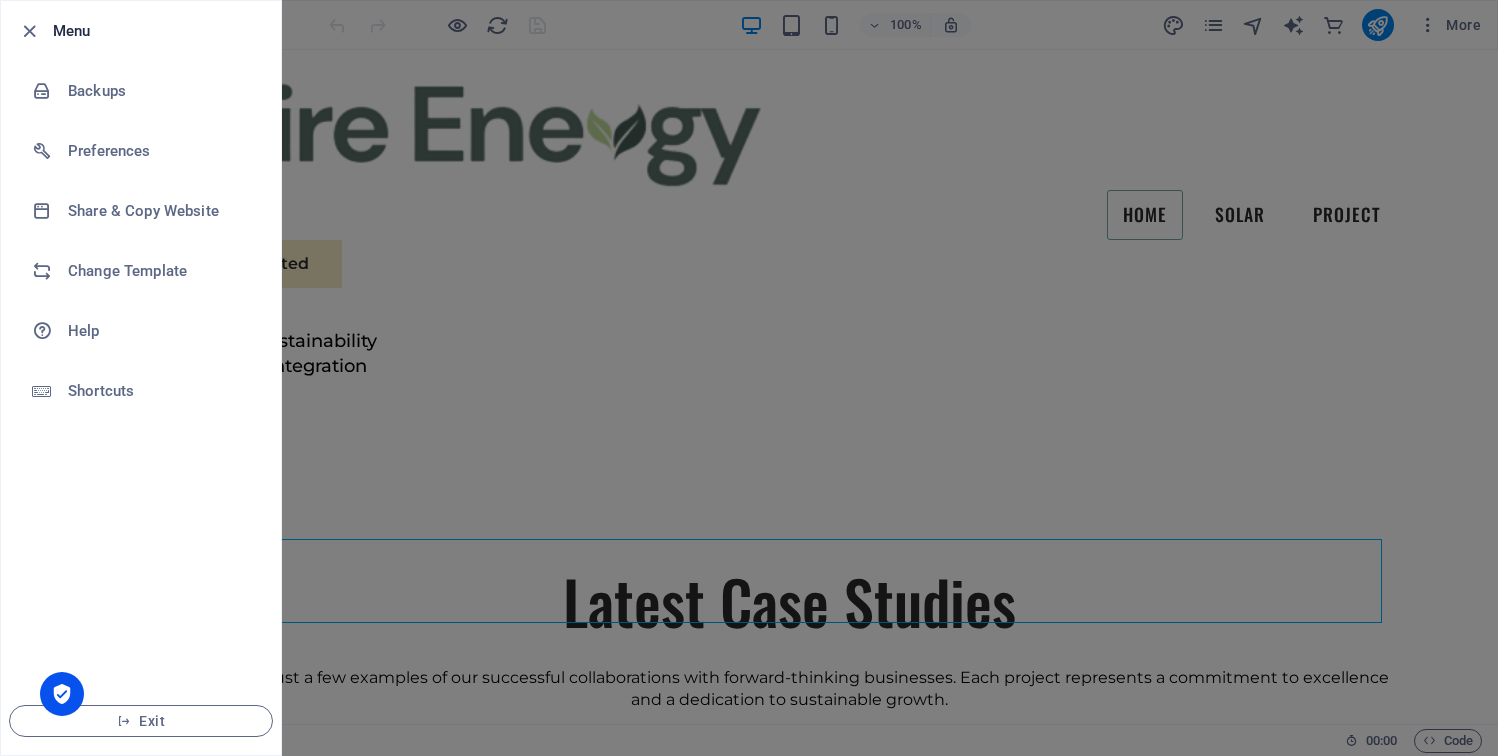 click on "Menu" at bounding box center (159, 31) 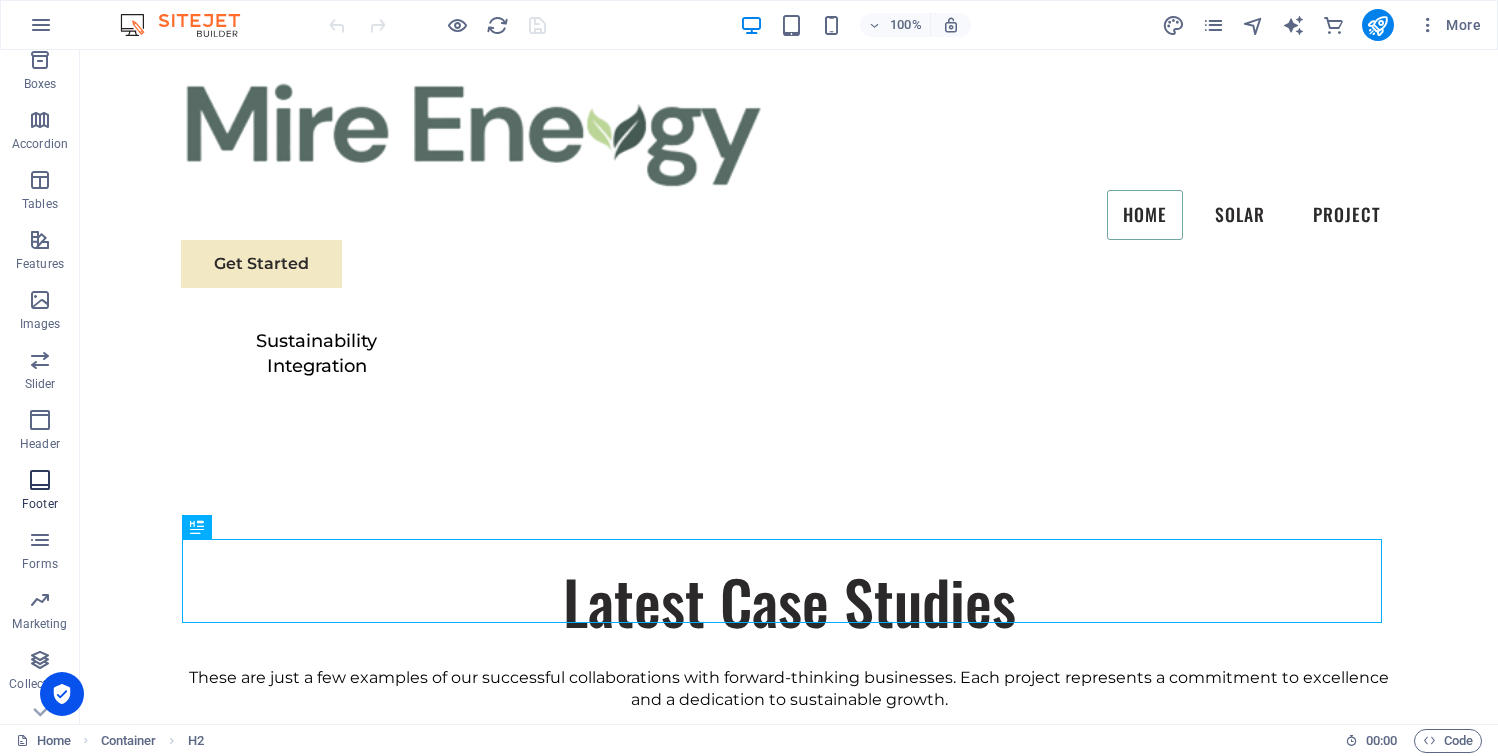 scroll, scrollTop: 286, scrollLeft: 0, axis: vertical 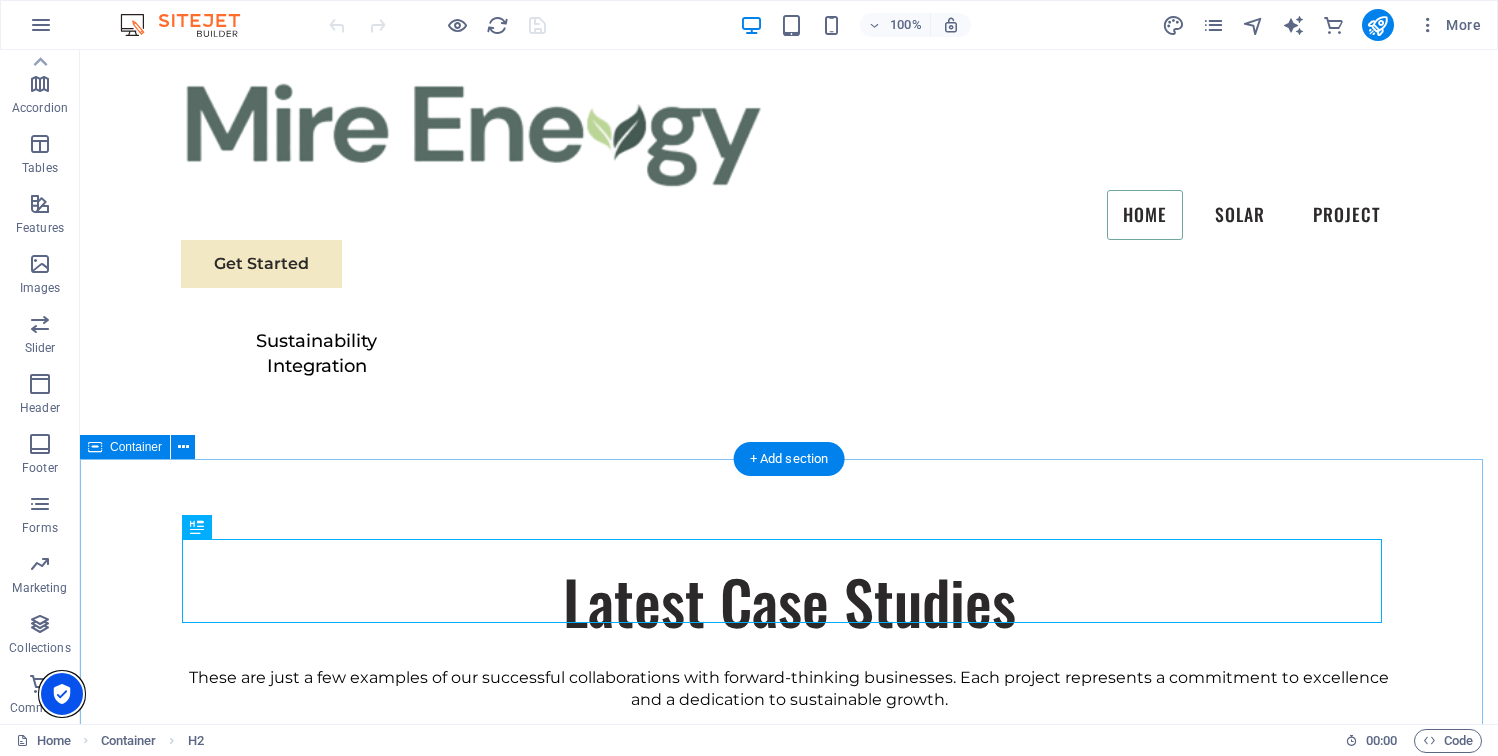 drag, startPoint x: 137, startPoint y: 737, endPoint x: 175, endPoint y: 697, distance: 55.17246 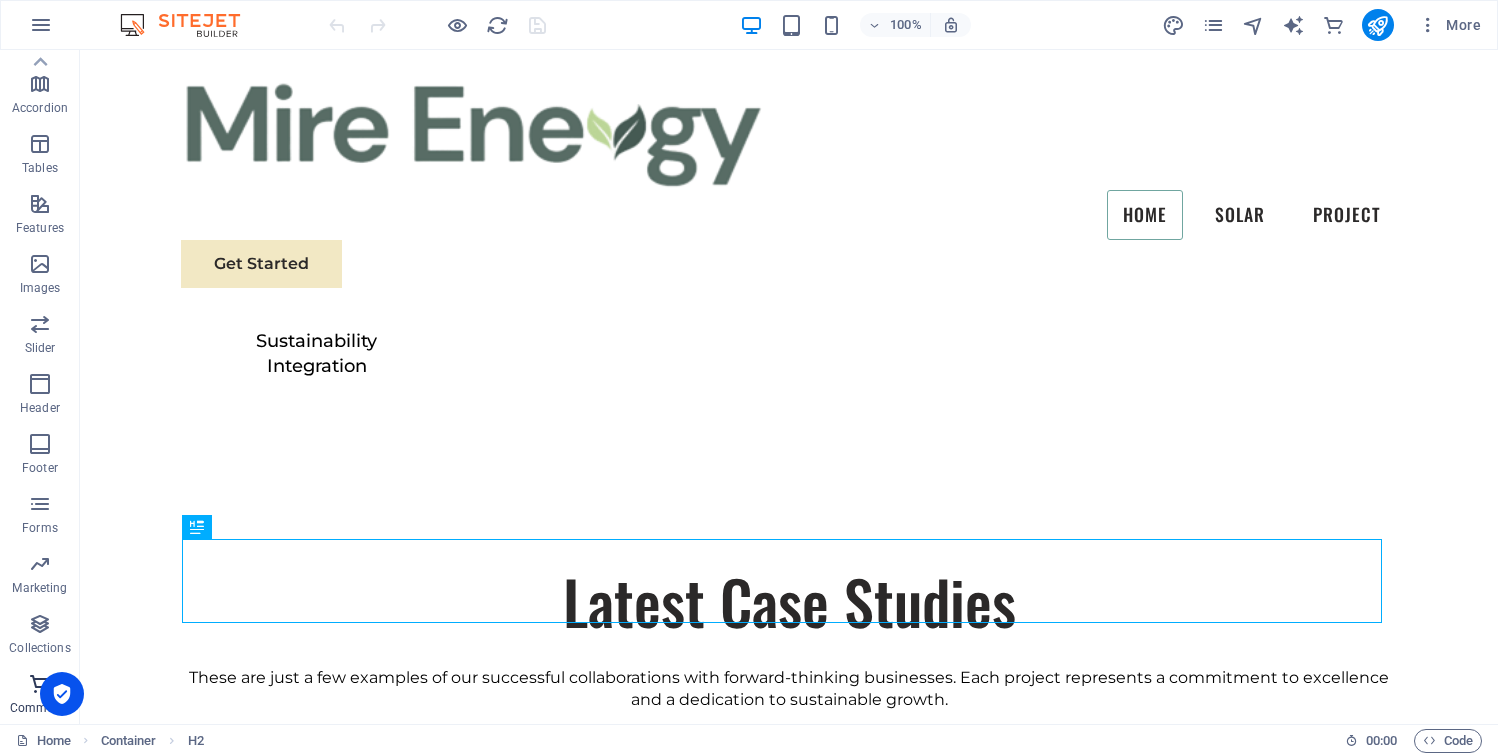 click on "Commerce" at bounding box center [40, 696] 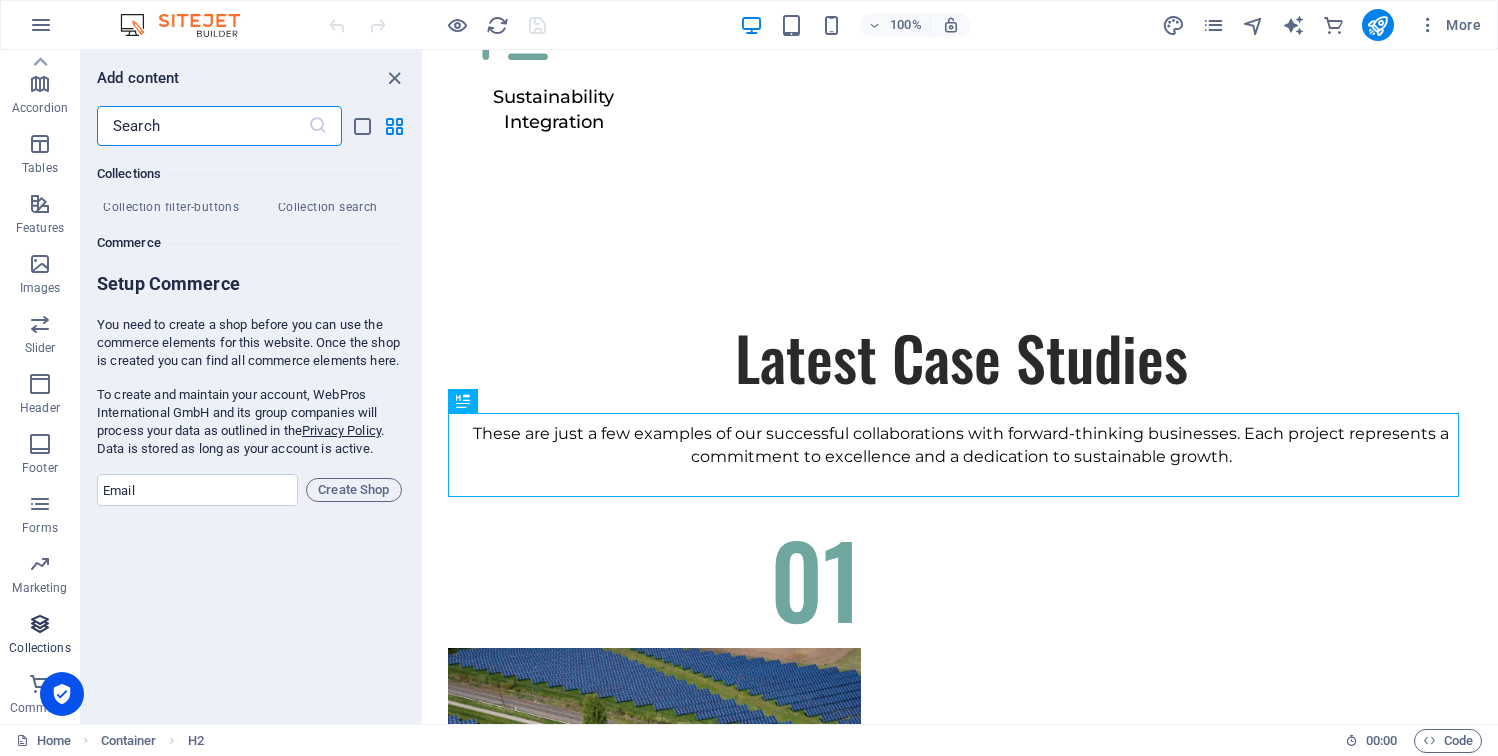 click at bounding box center [40, 624] 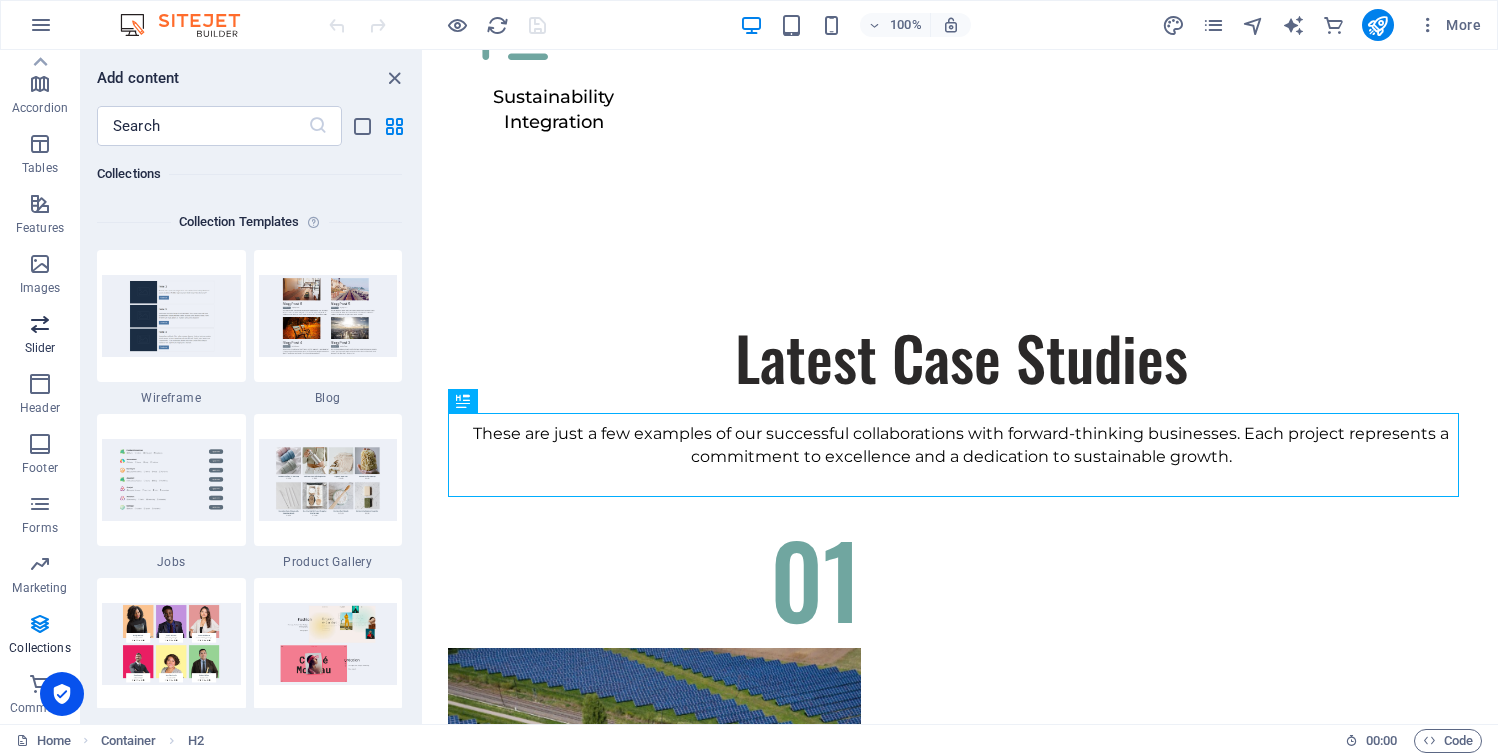 scroll, scrollTop: 18143, scrollLeft: 0, axis: vertical 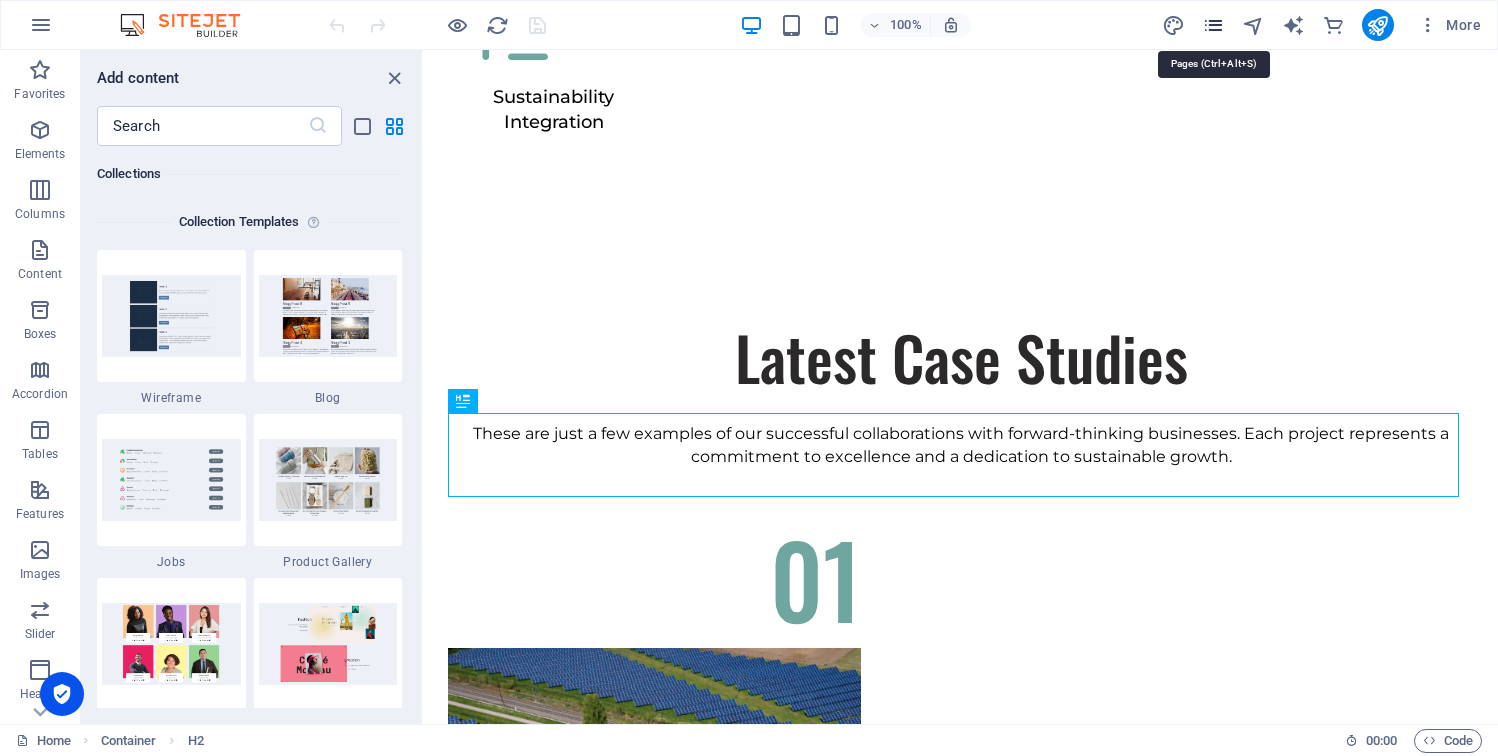 click at bounding box center [1213, 25] 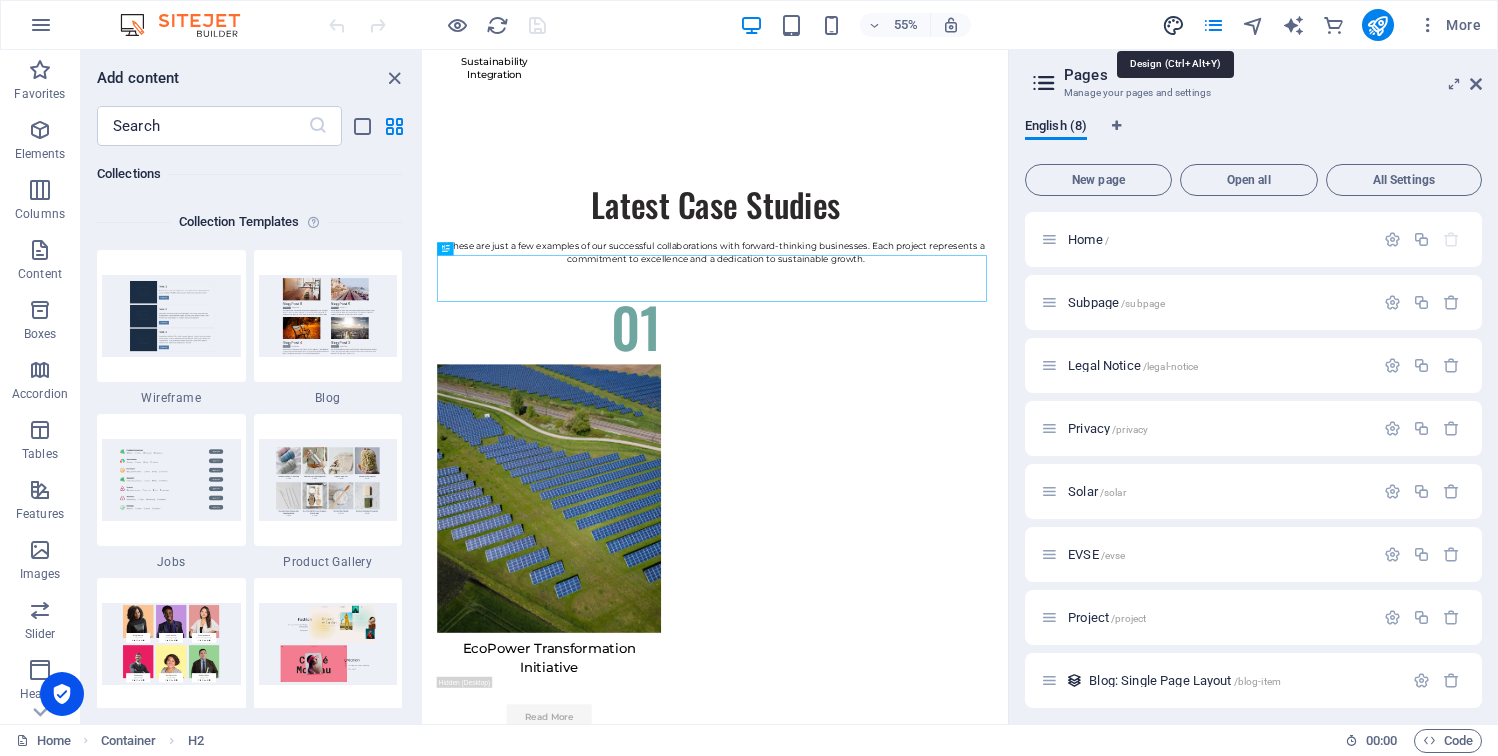 click at bounding box center [1173, 25] 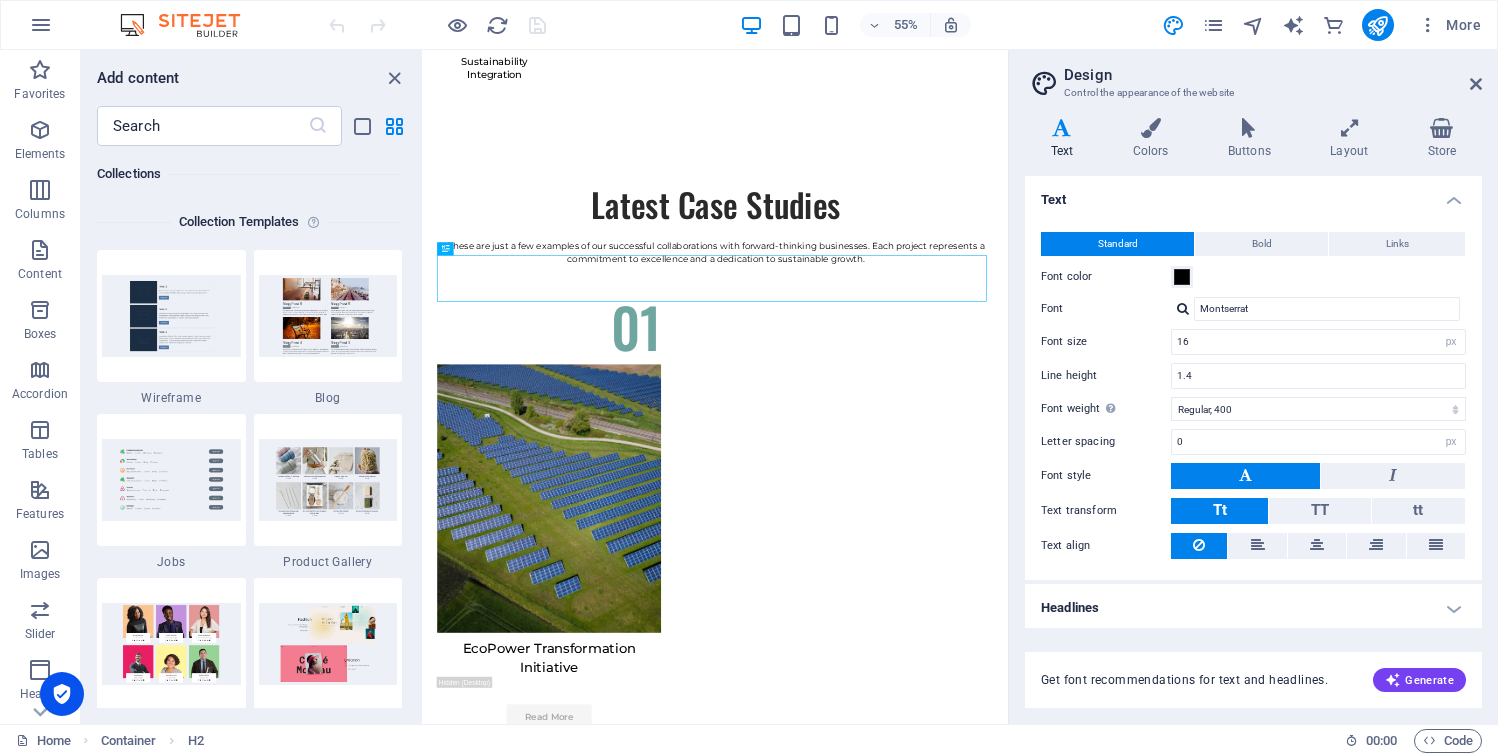 click on "More" at bounding box center [1325, 25] 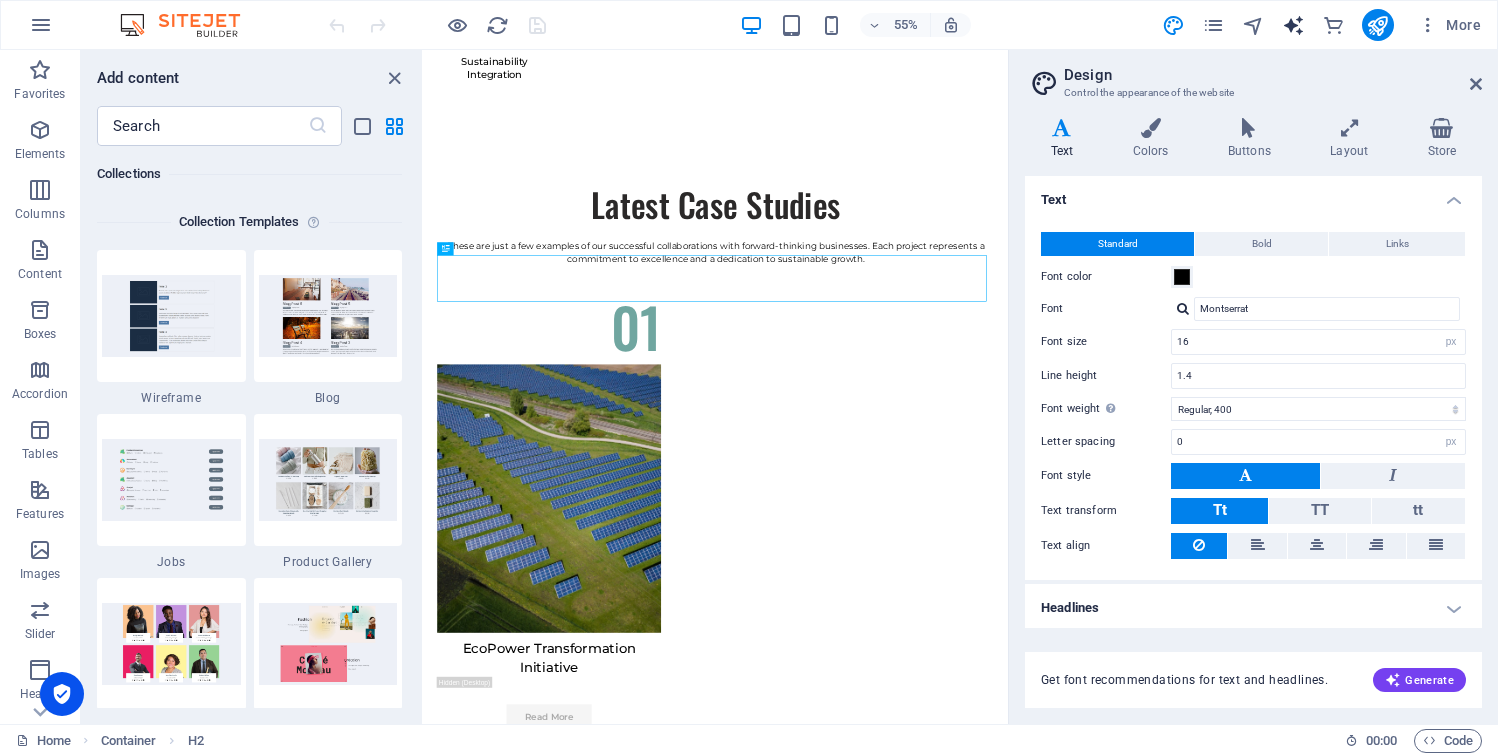 click at bounding box center [1293, 25] 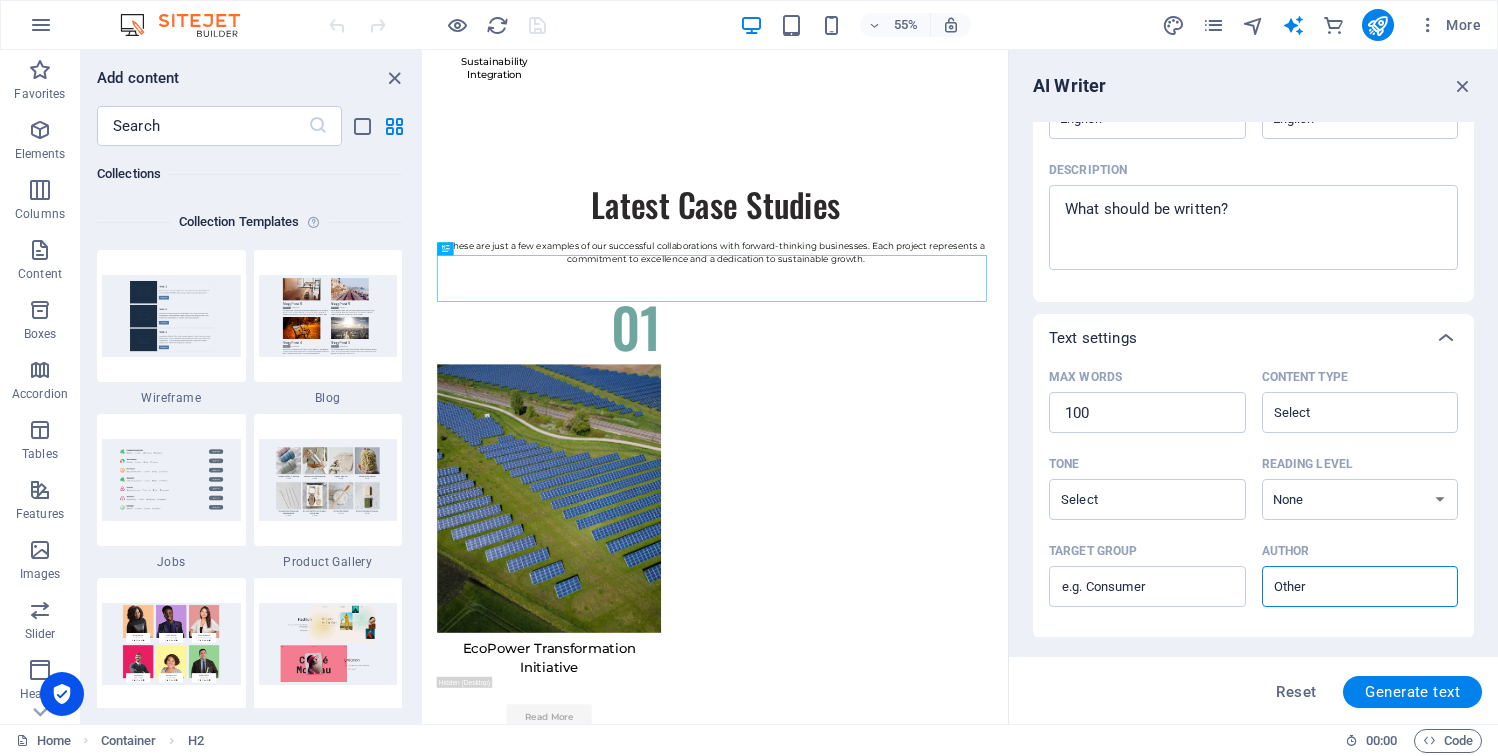 scroll, scrollTop: 400, scrollLeft: 0, axis: vertical 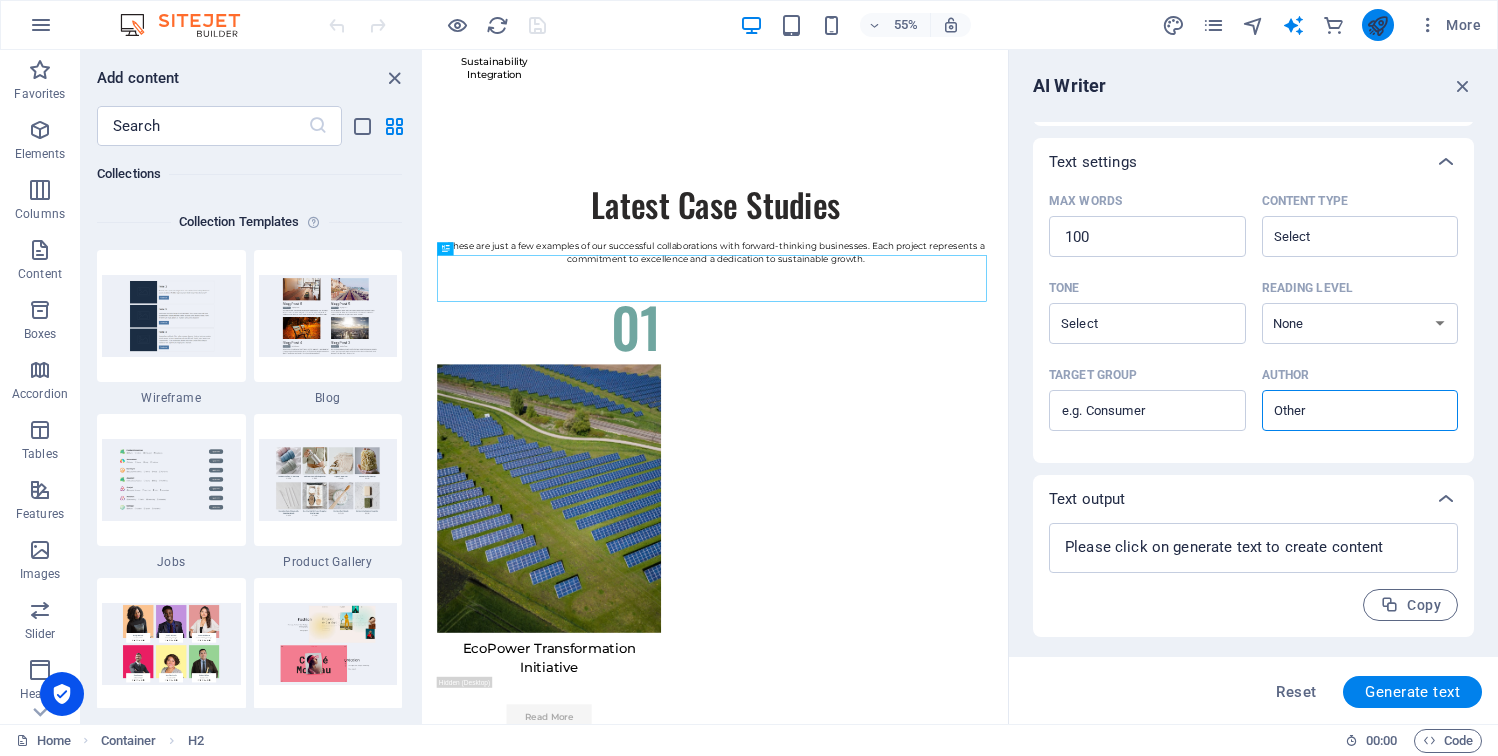click at bounding box center [1377, 25] 